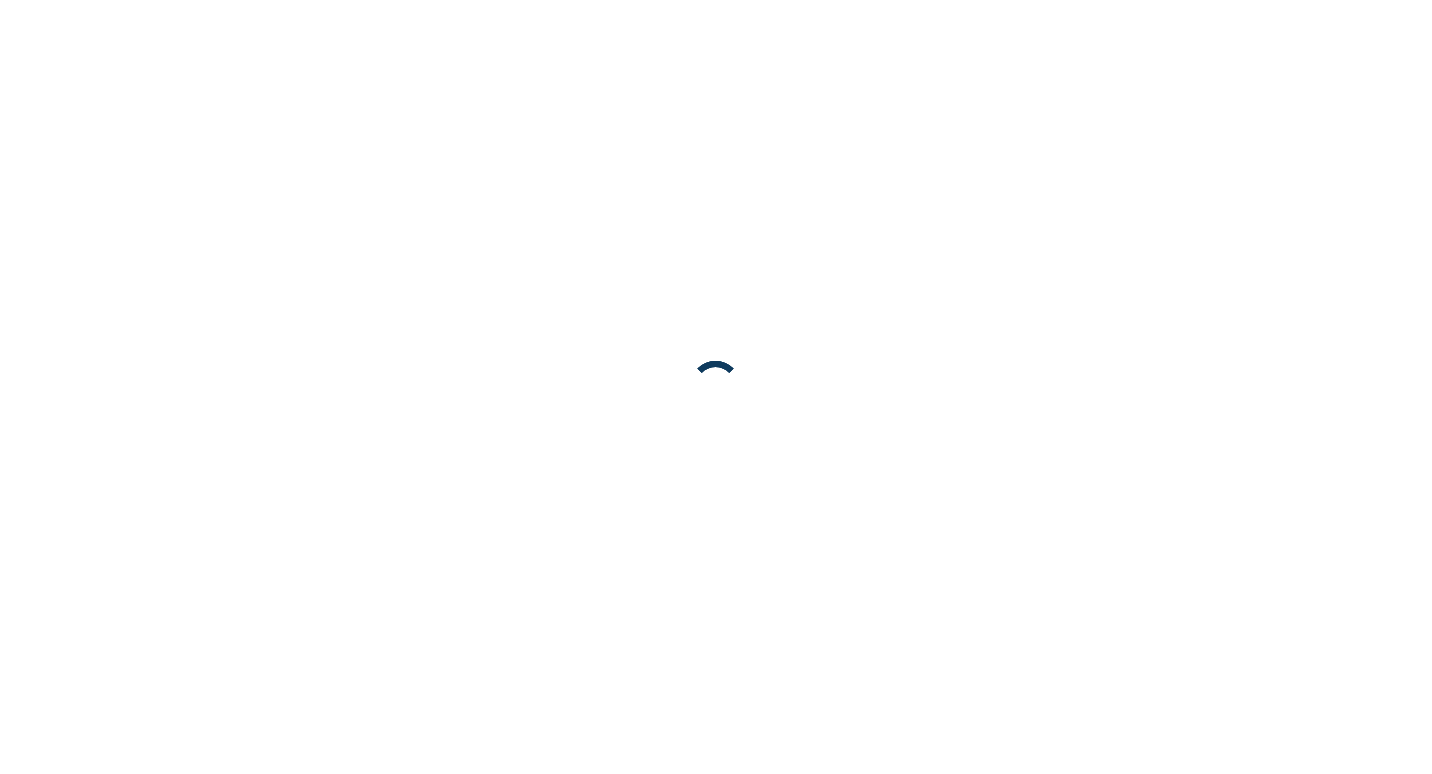scroll, scrollTop: 0, scrollLeft: 0, axis: both 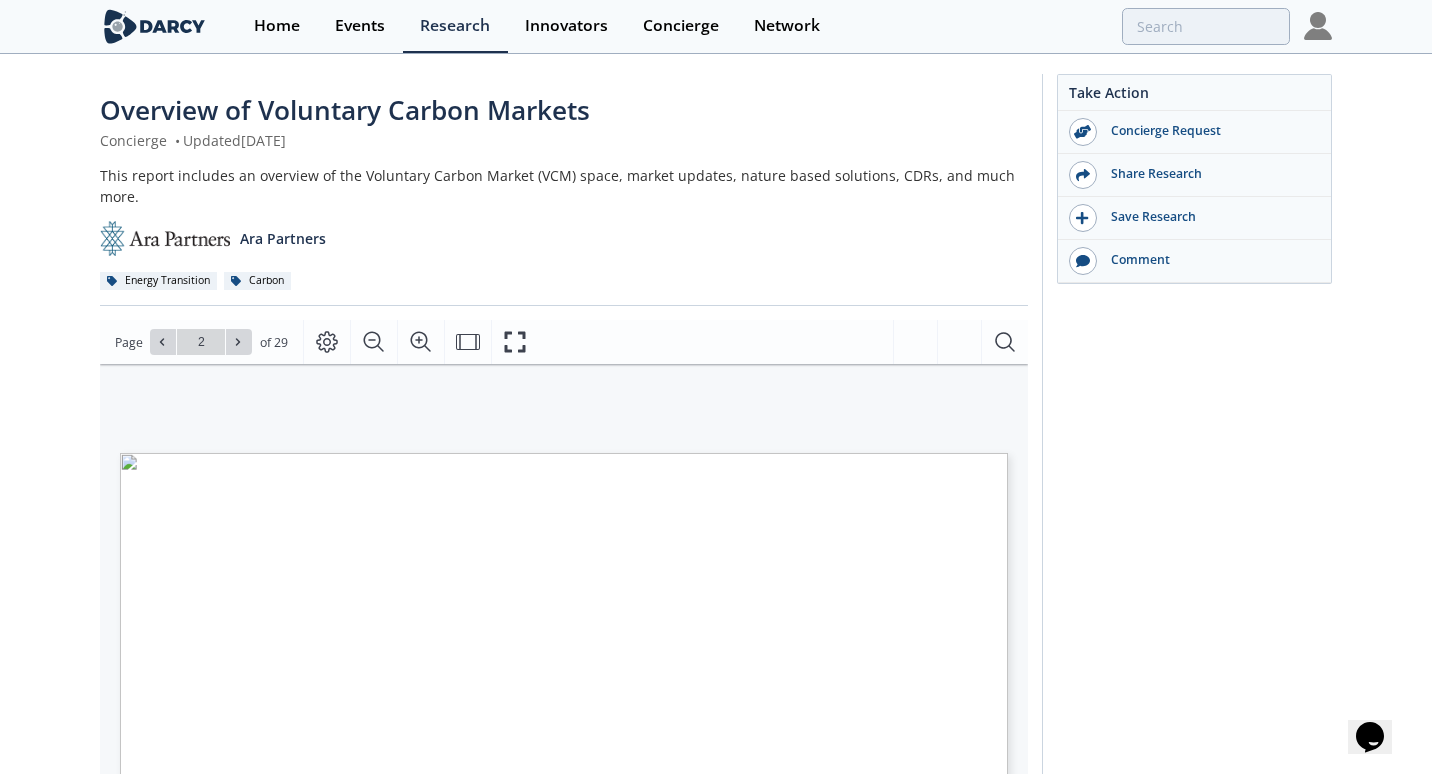 type on "3" 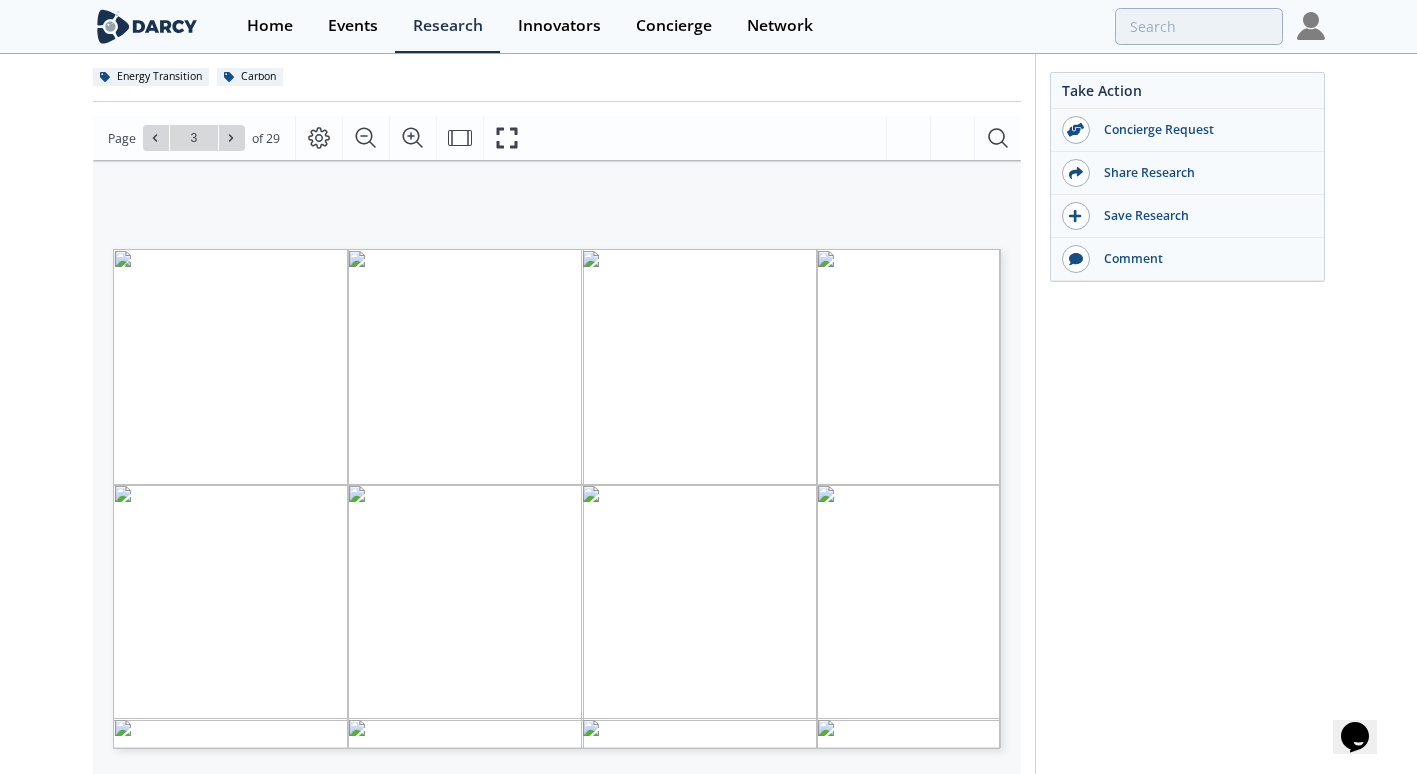 scroll, scrollTop: 210, scrollLeft: 0, axis: vertical 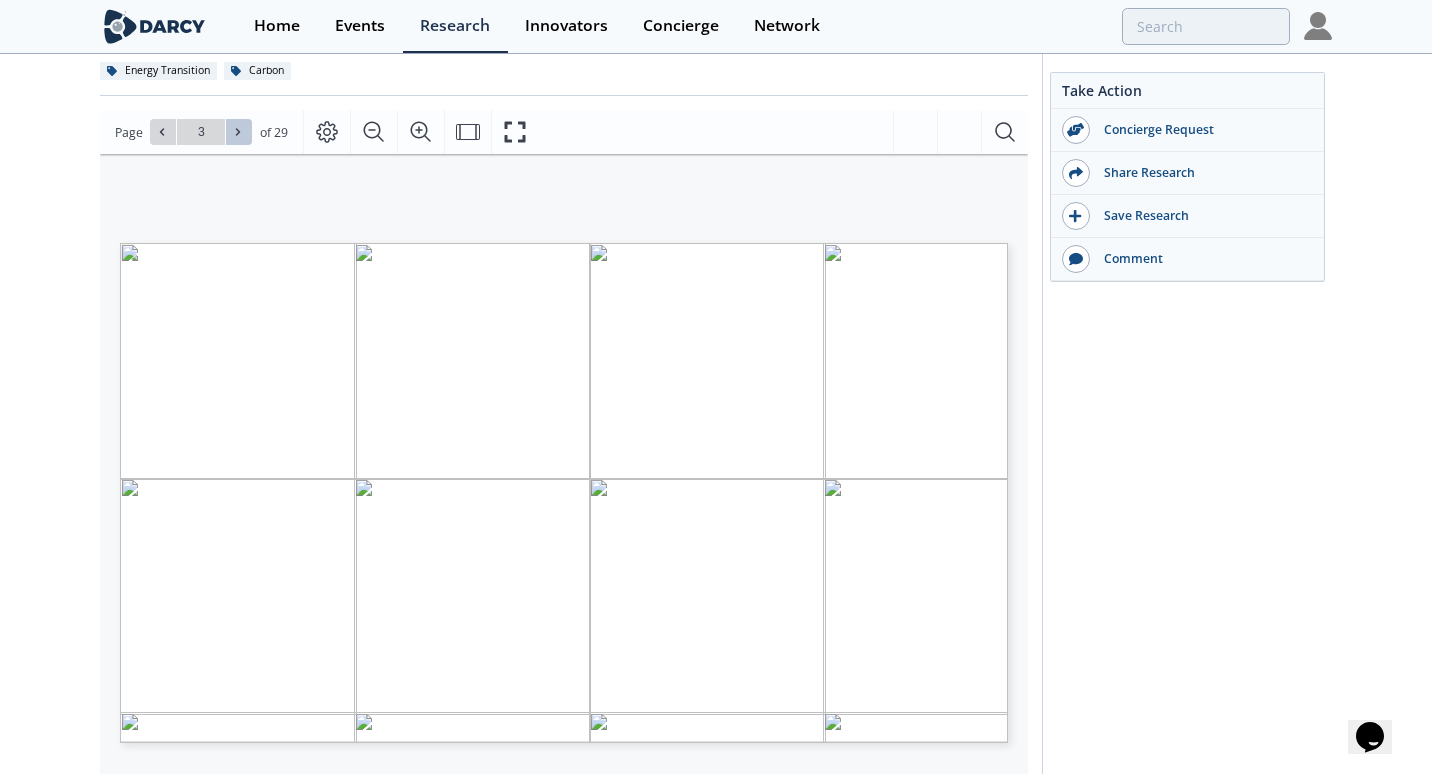 click 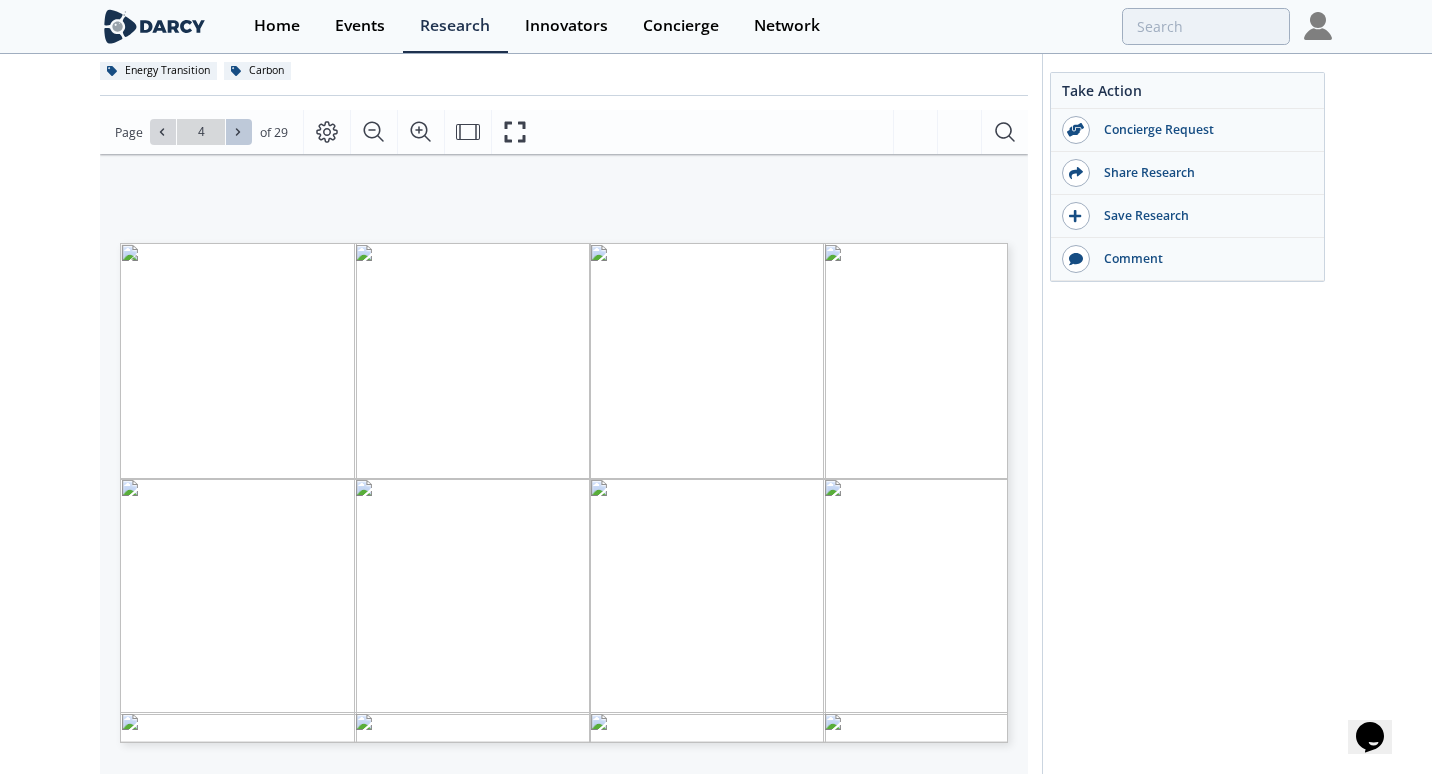 click 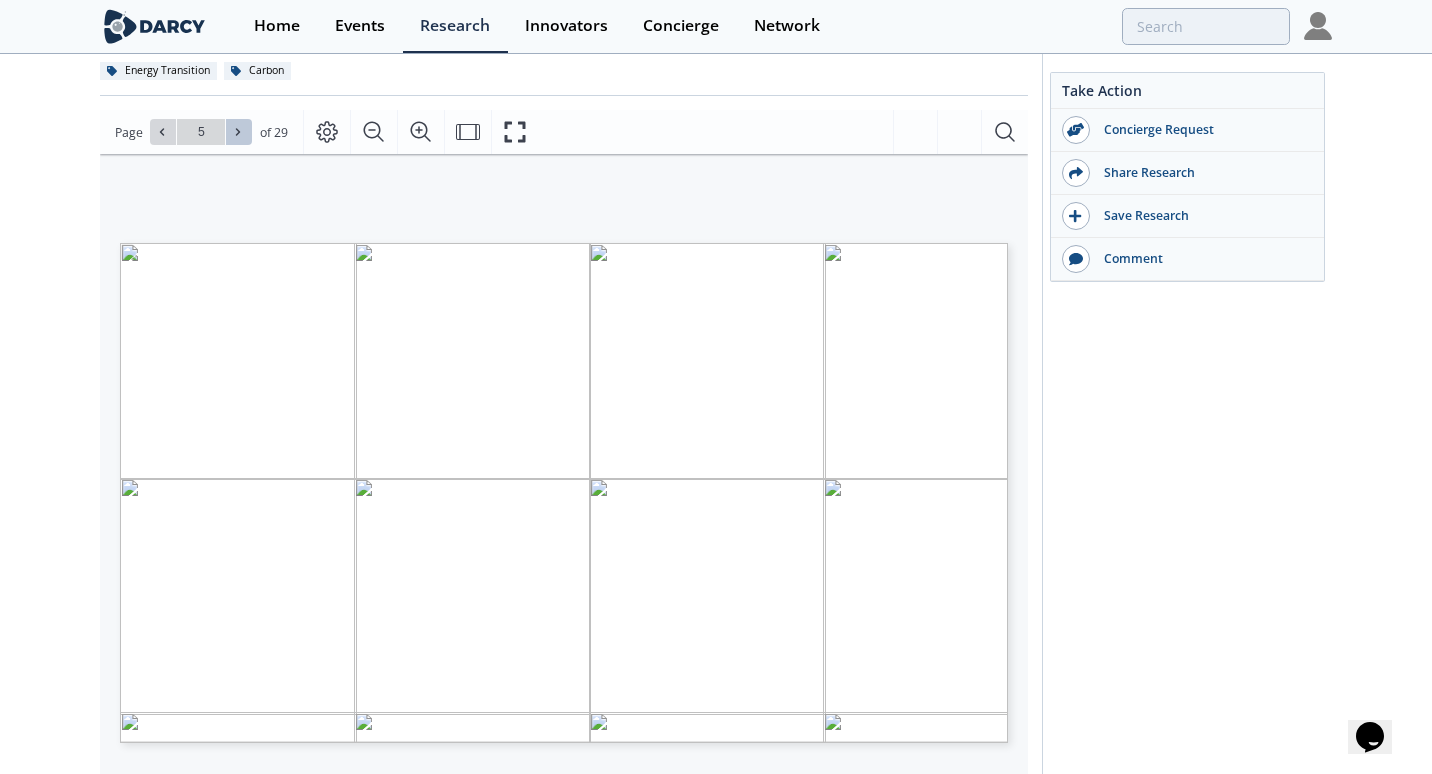 click 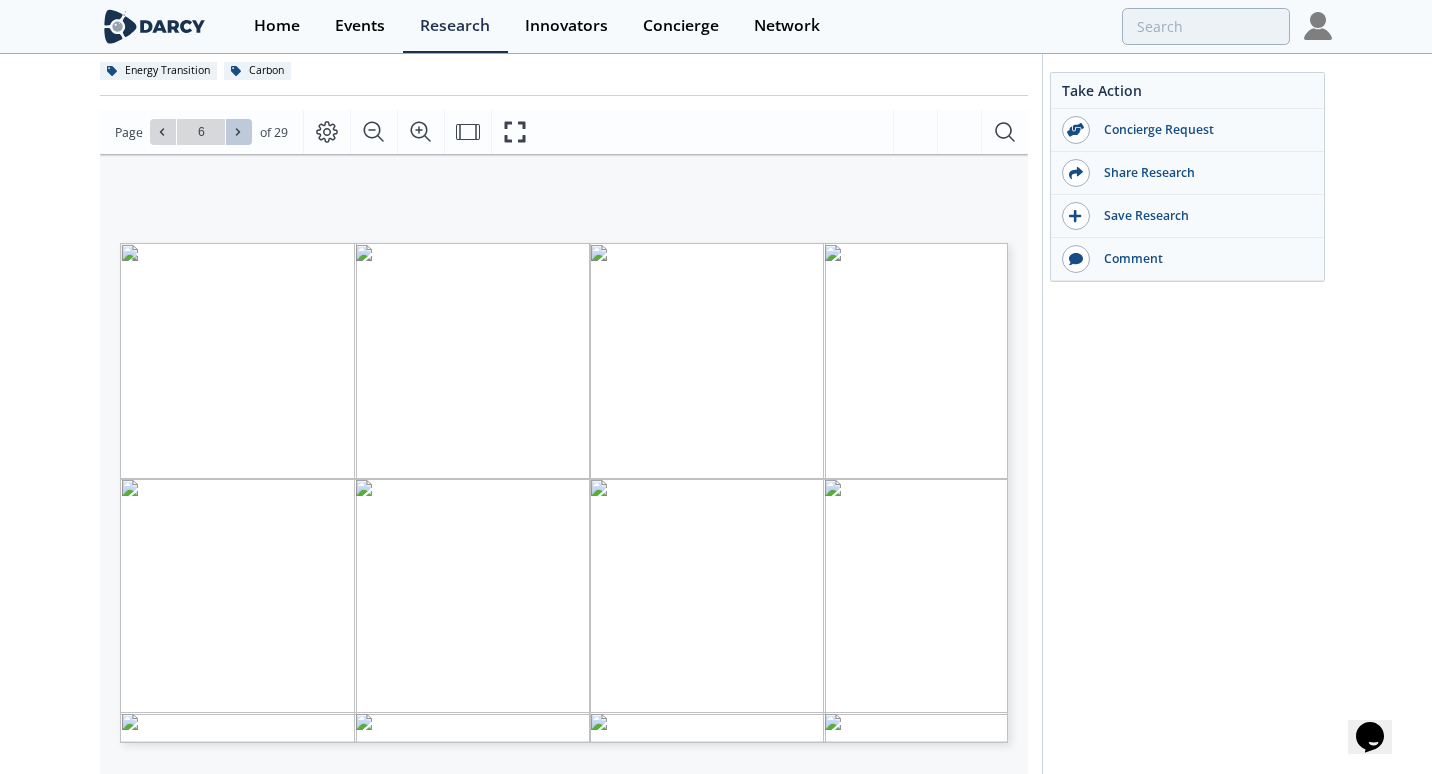 click 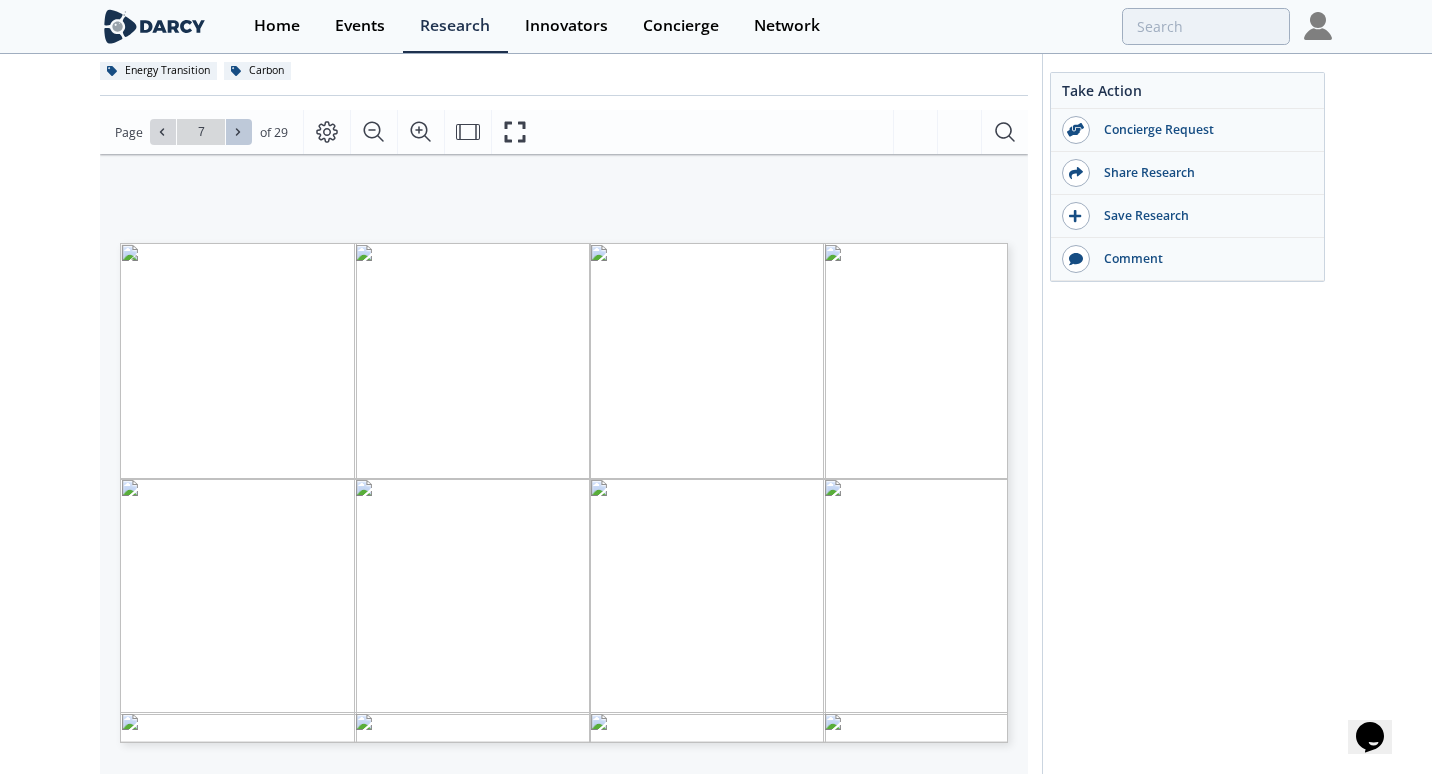 click 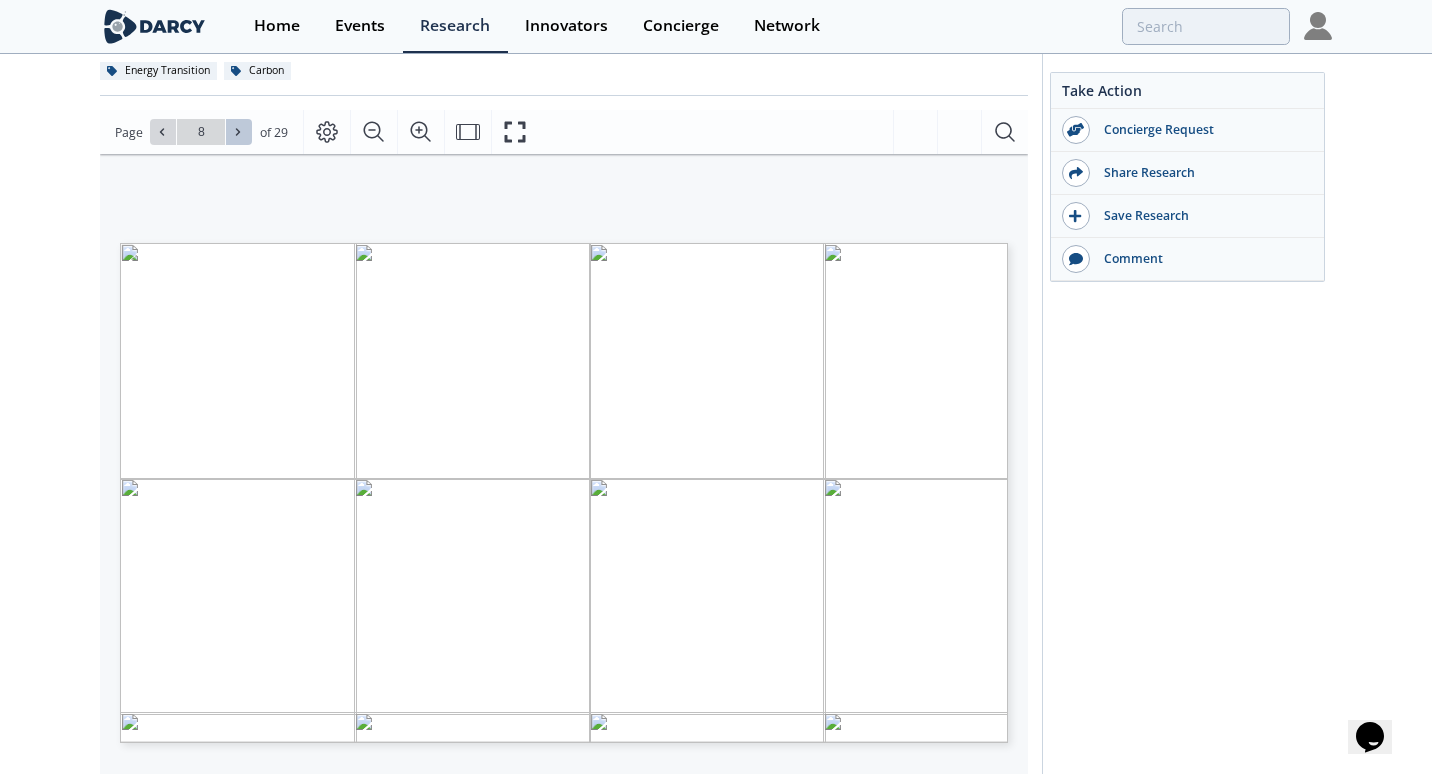 click 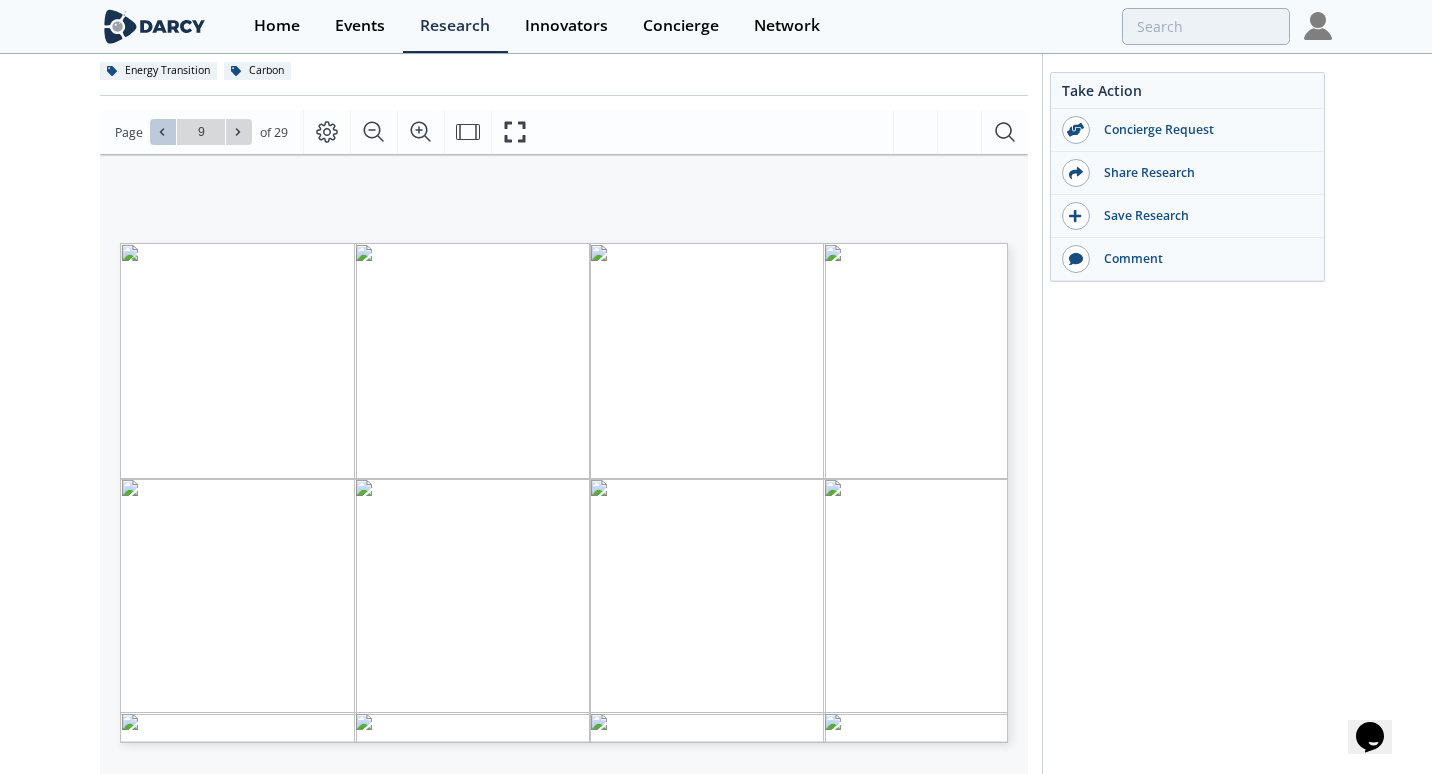 click at bounding box center (163, 132) 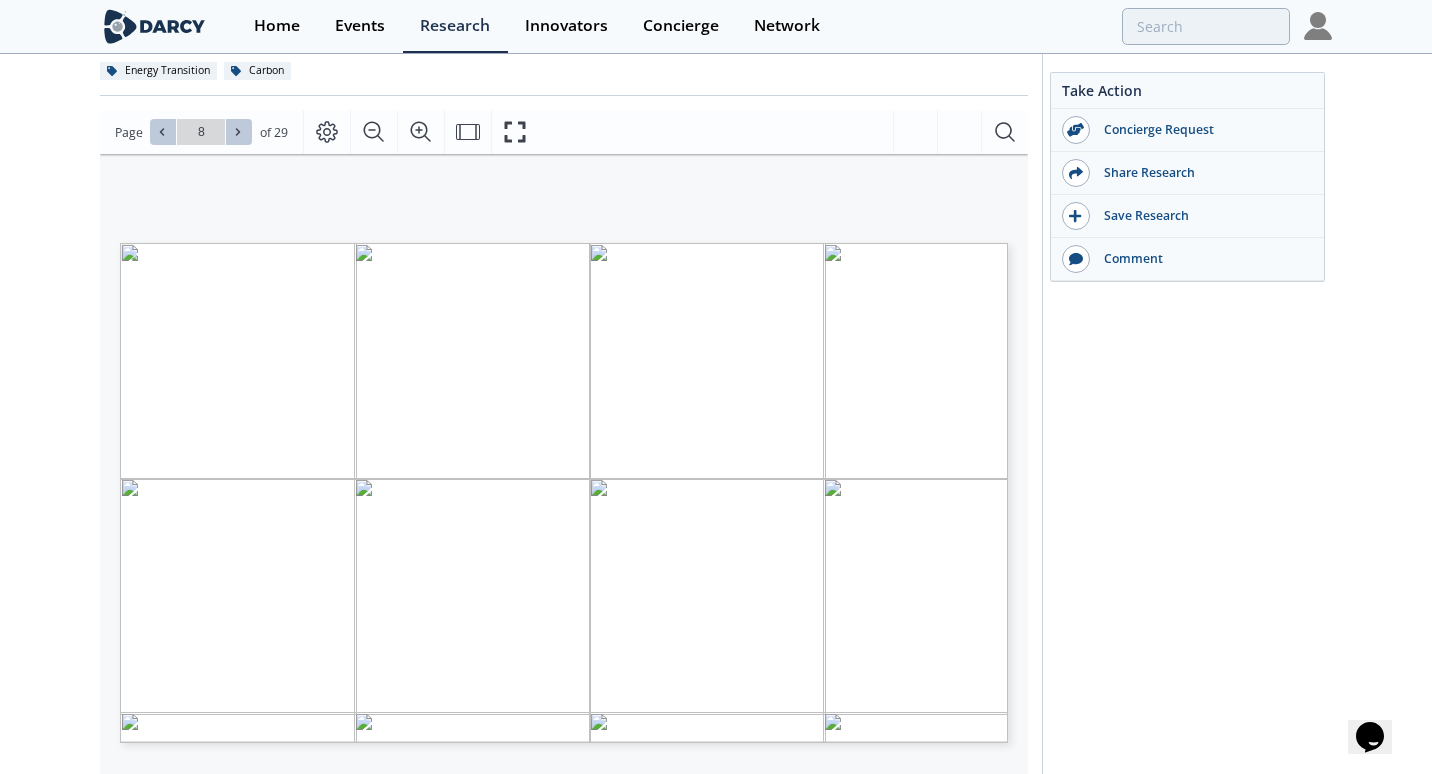 click at bounding box center (239, 132) 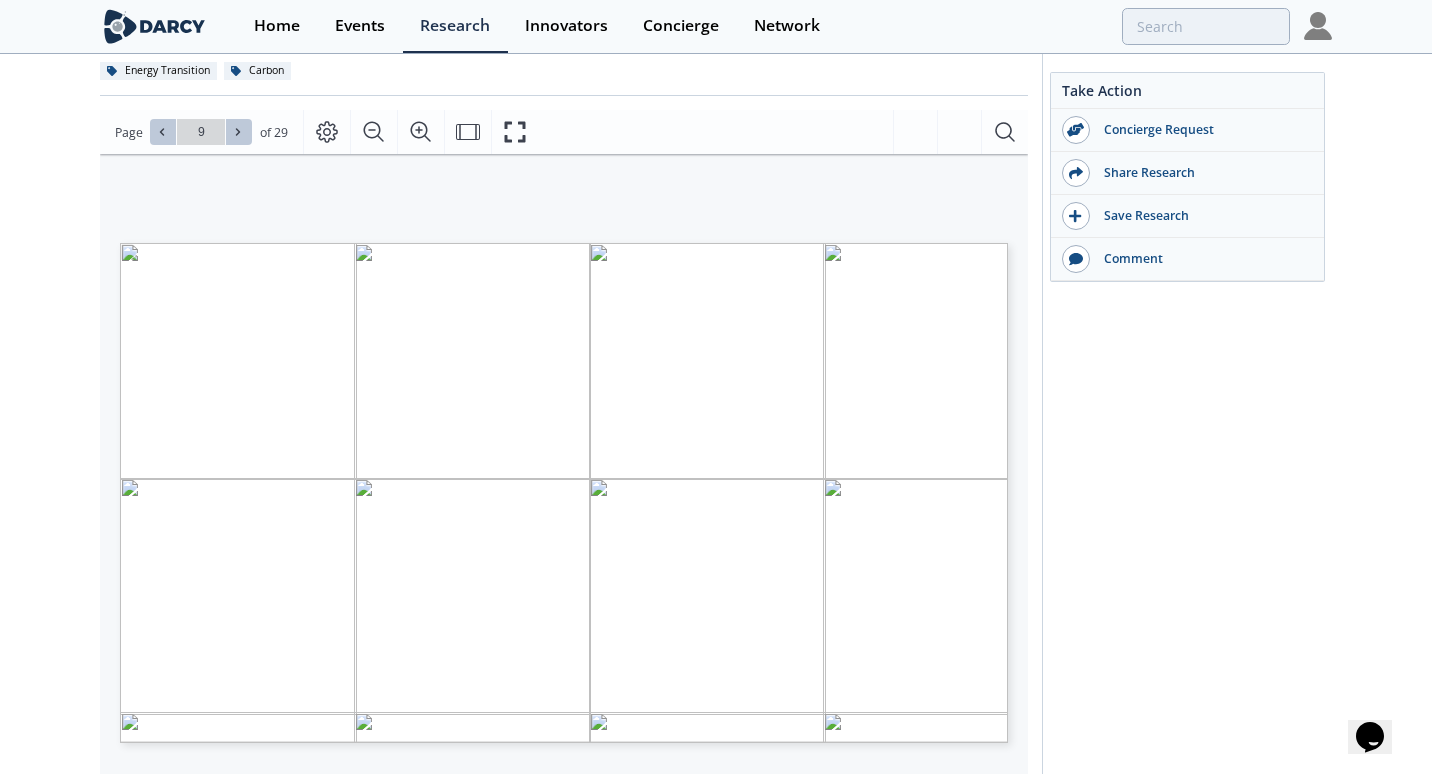 click at bounding box center (239, 132) 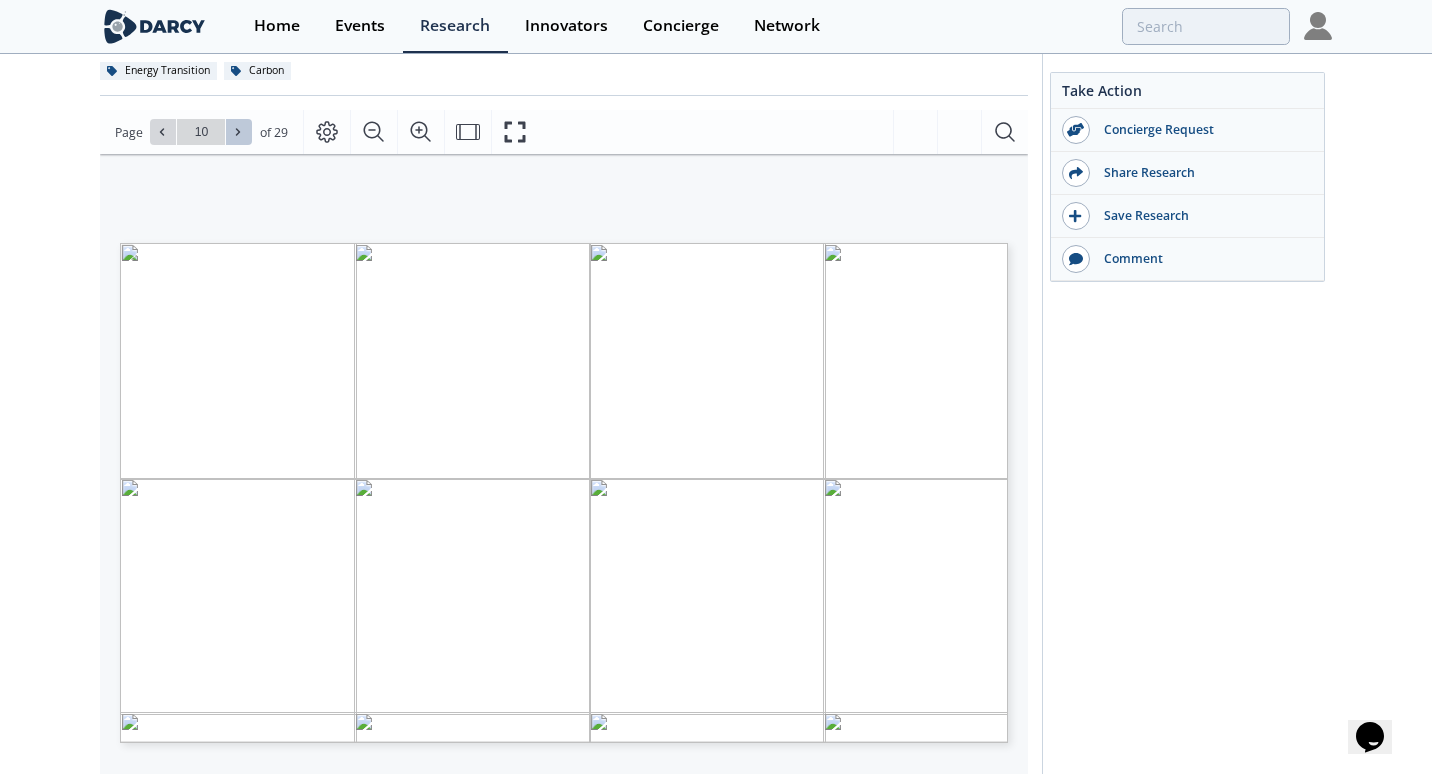 click at bounding box center (239, 132) 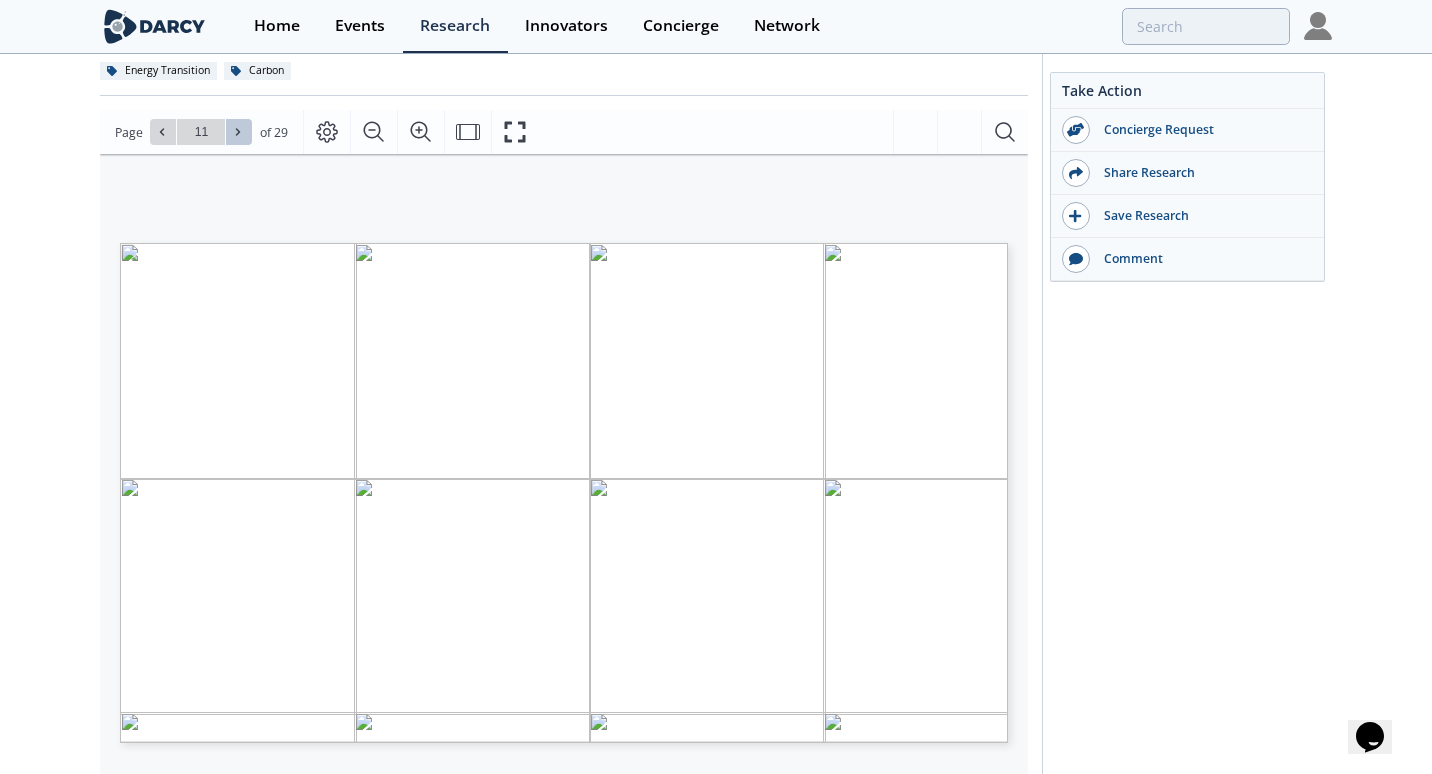 click at bounding box center [239, 132] 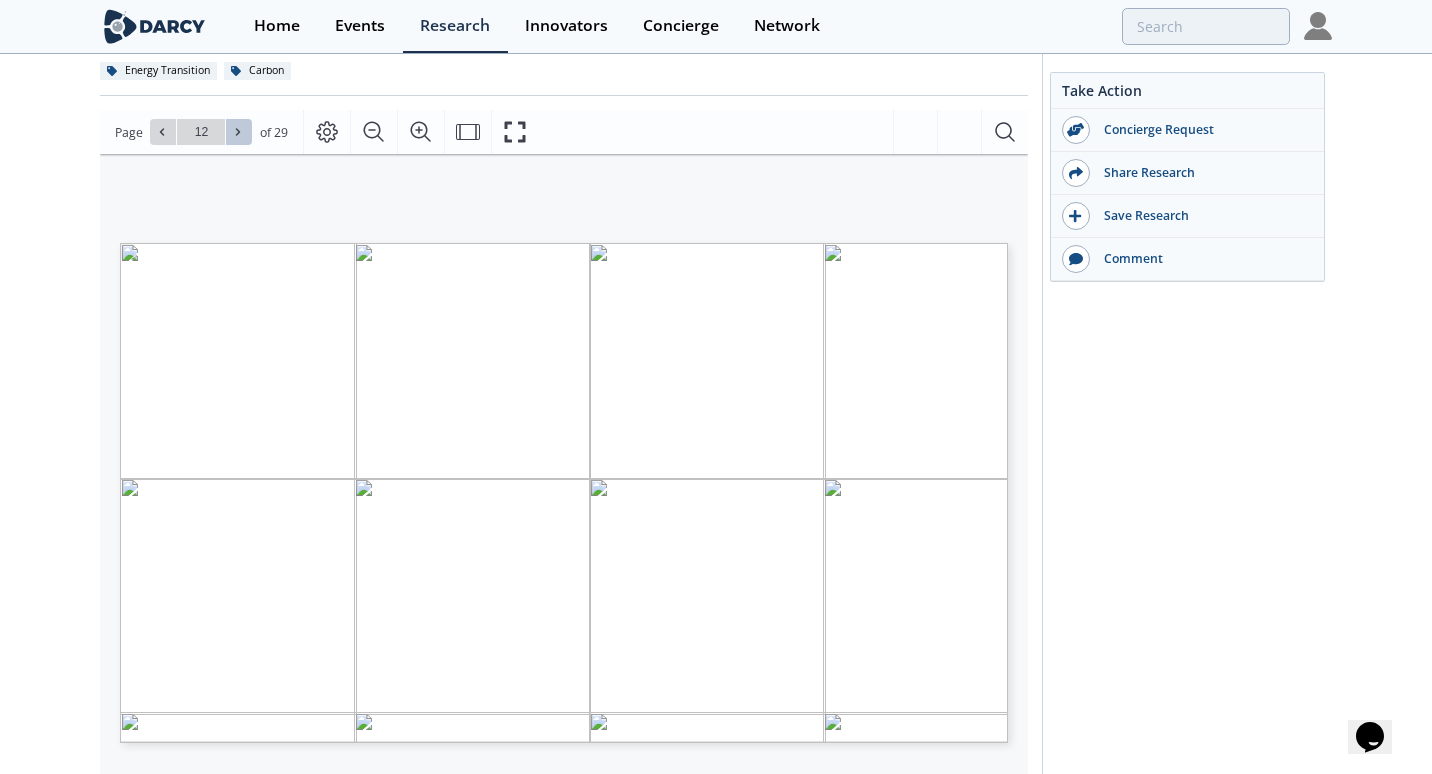 click at bounding box center [239, 132] 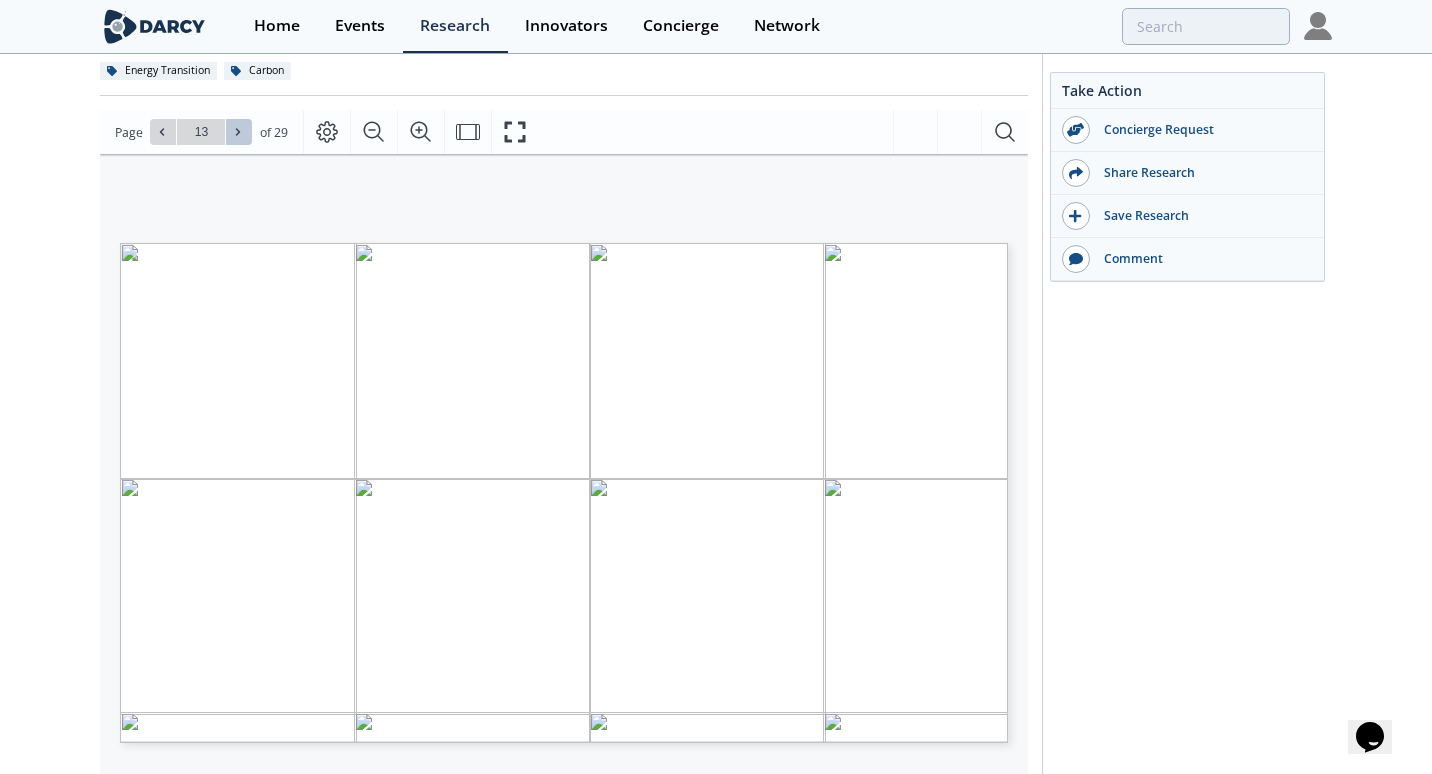 click at bounding box center [239, 132] 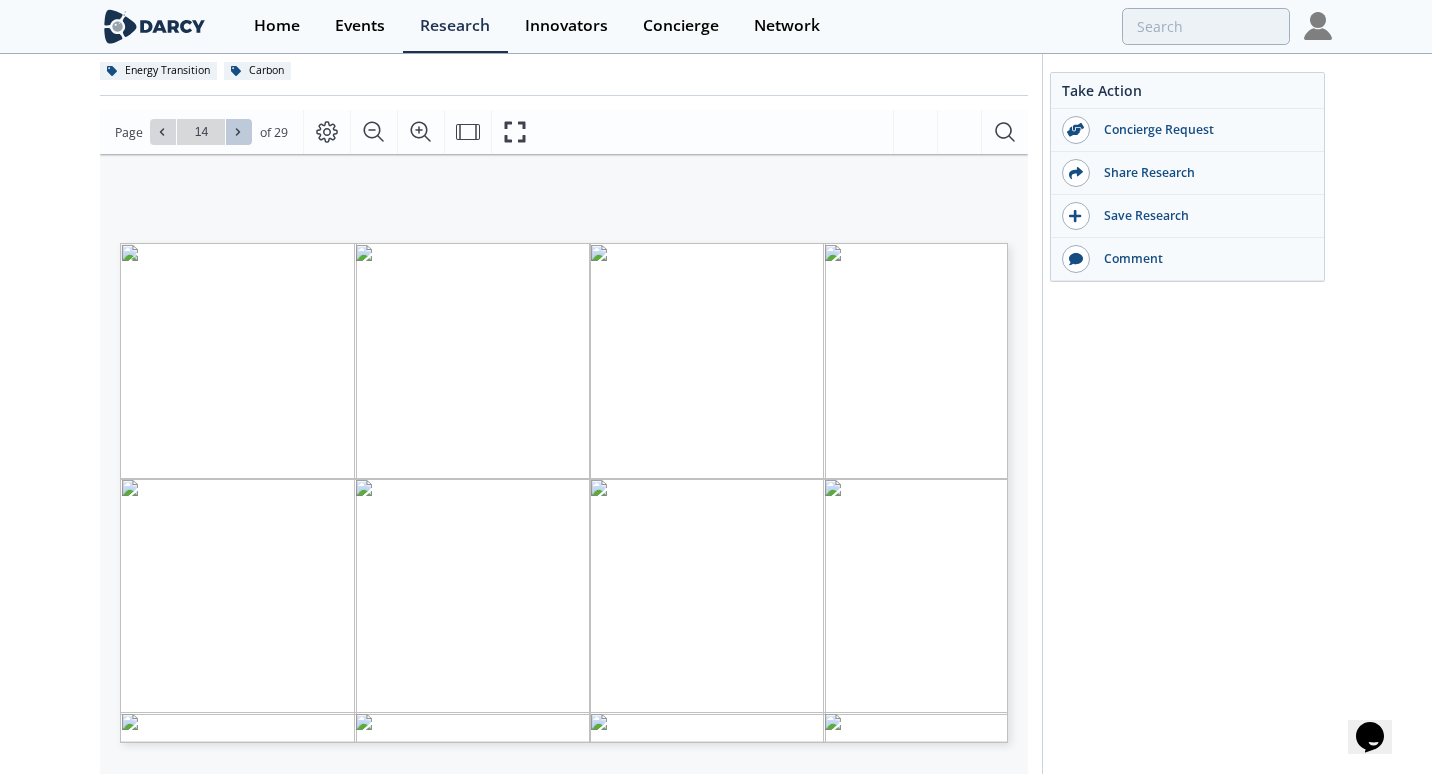 click at bounding box center (239, 132) 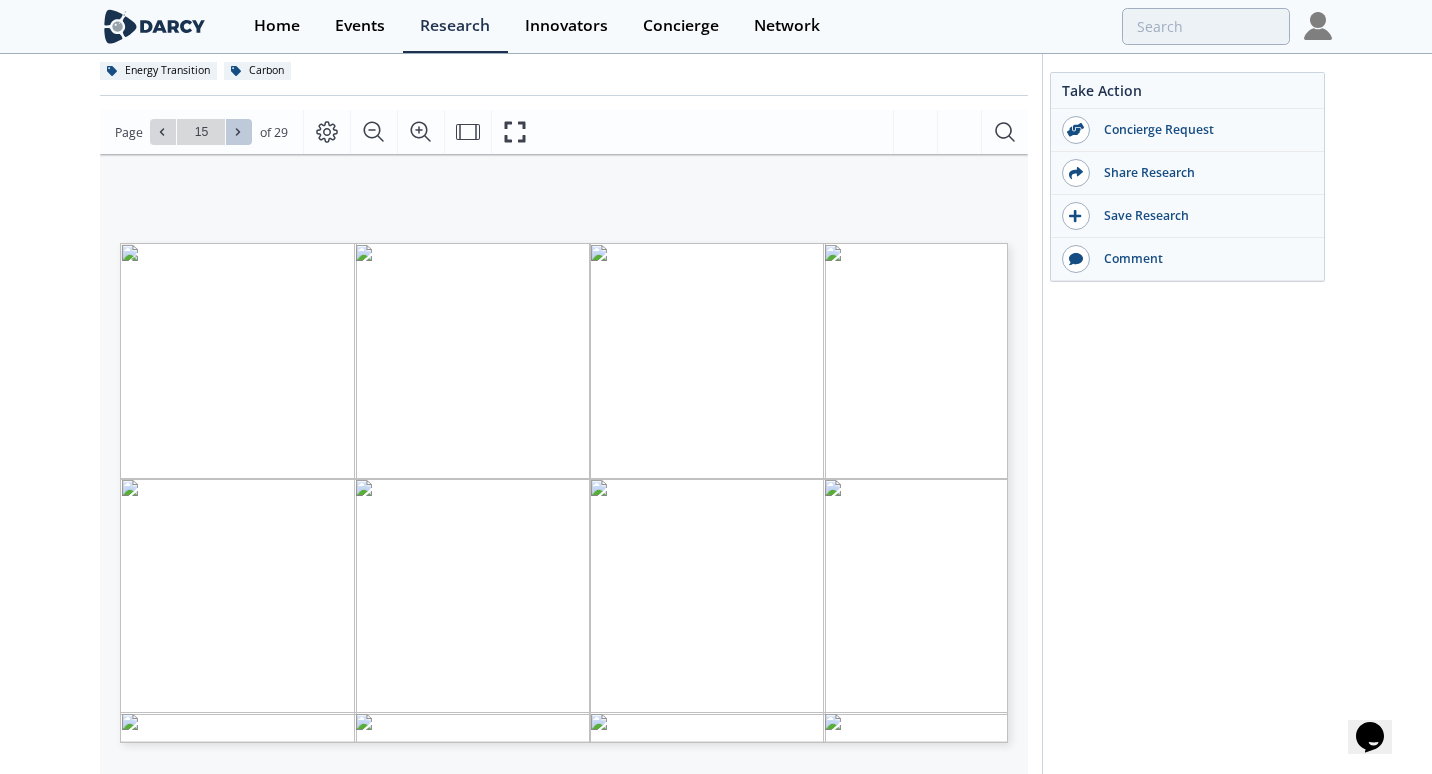 click at bounding box center [239, 132] 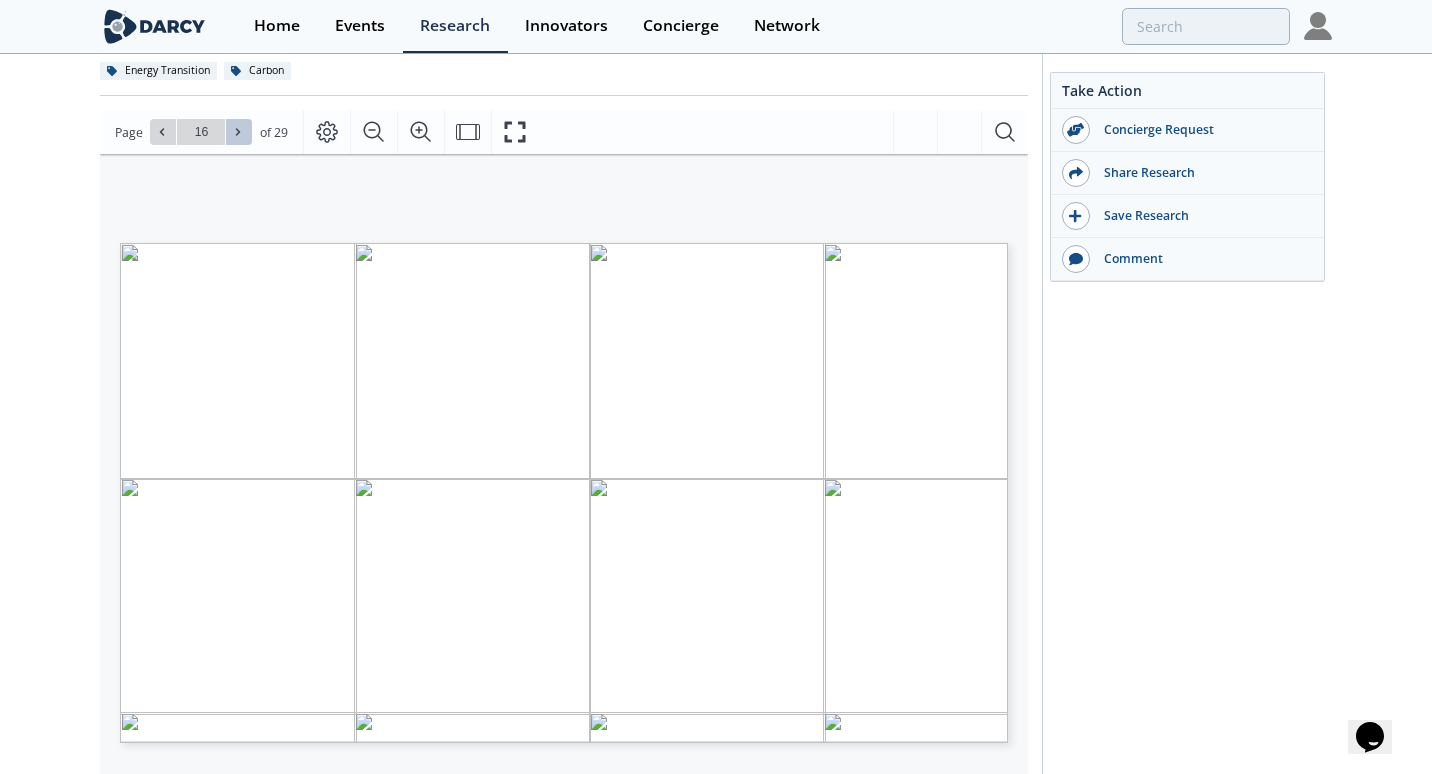 click at bounding box center (239, 132) 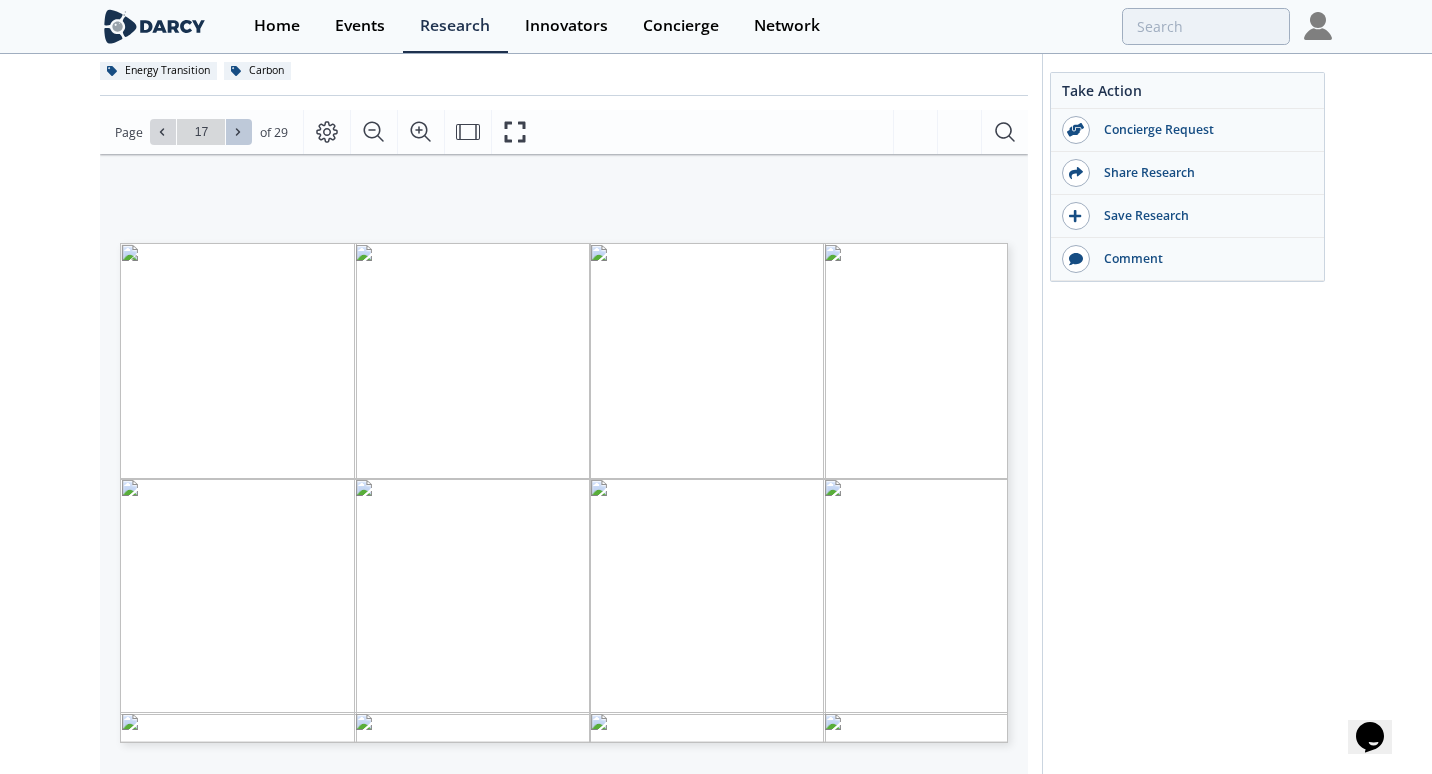 click at bounding box center (239, 132) 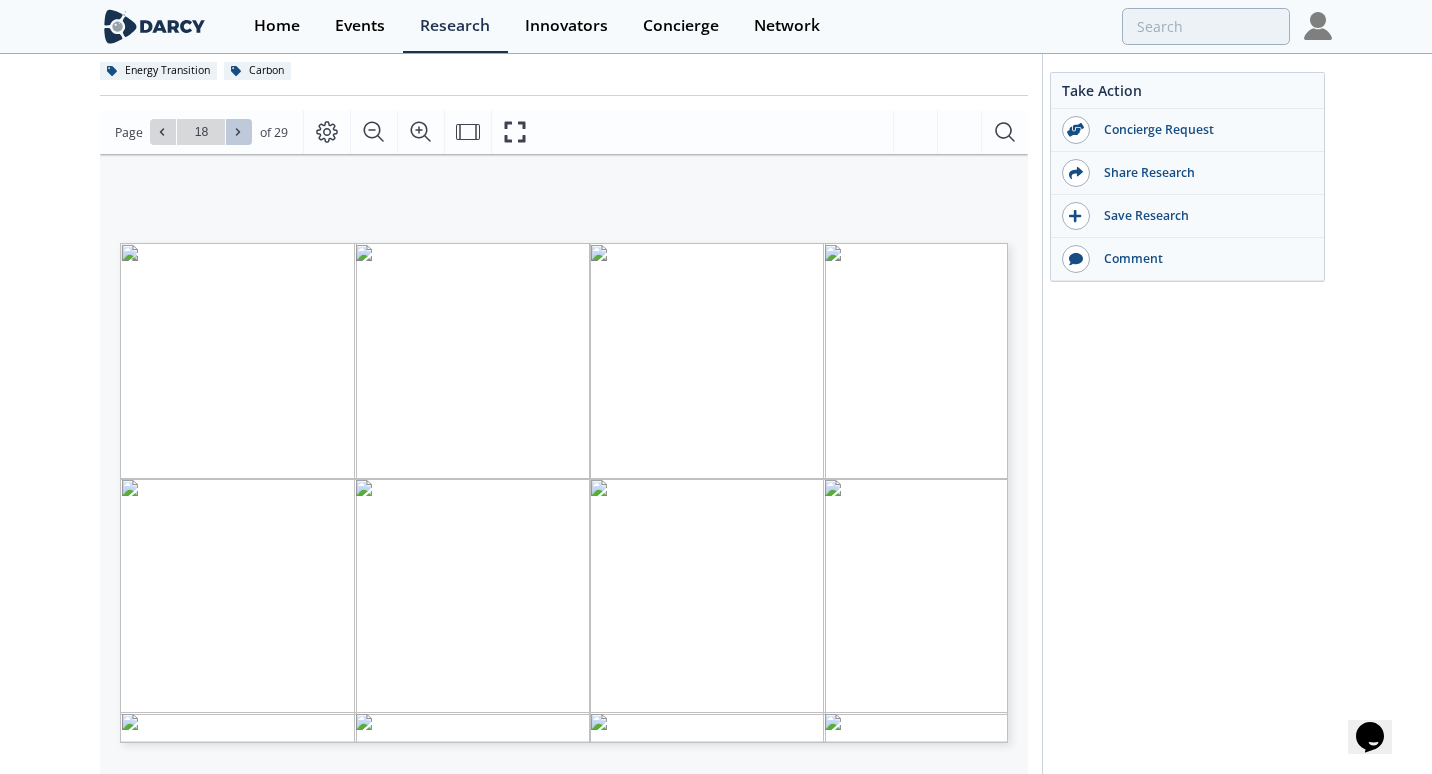 click at bounding box center (239, 132) 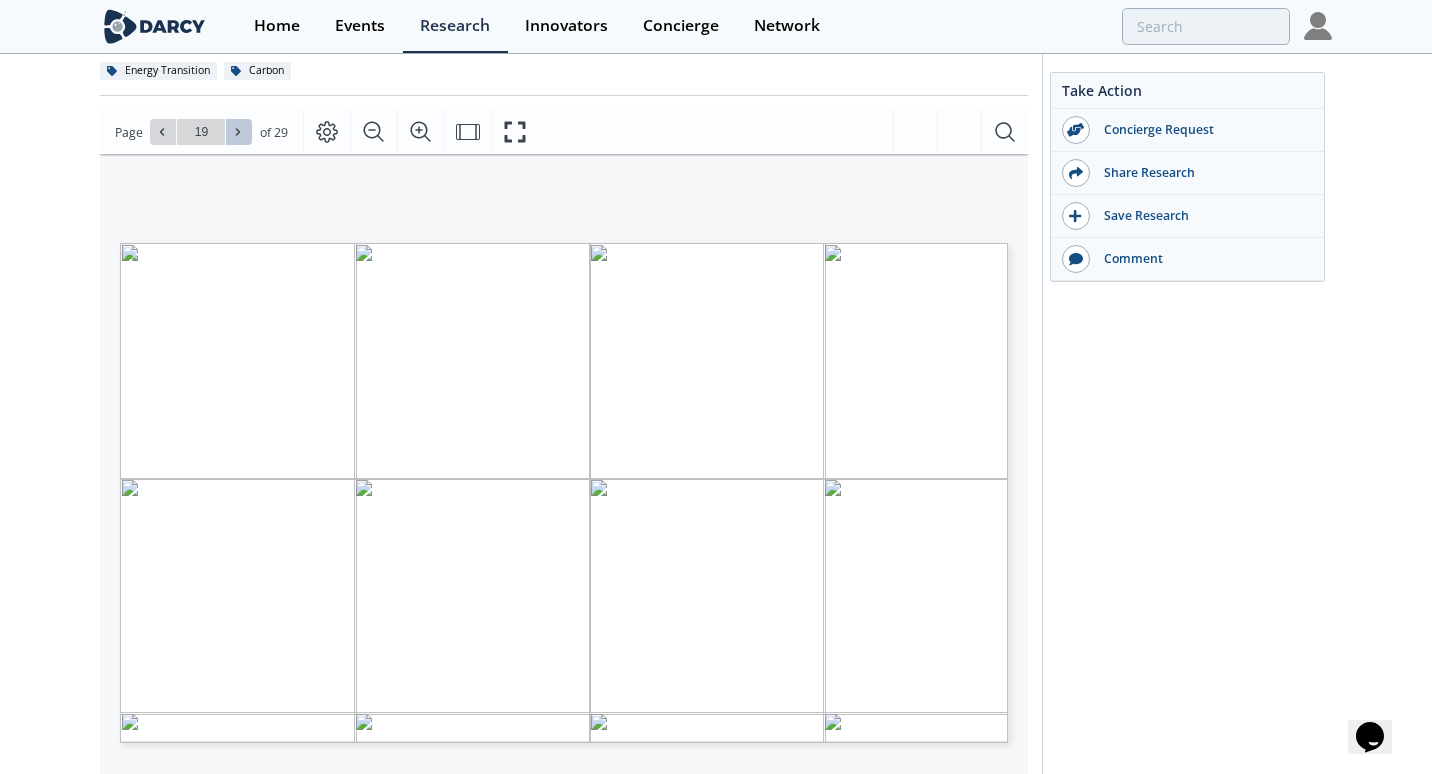 click at bounding box center [239, 132] 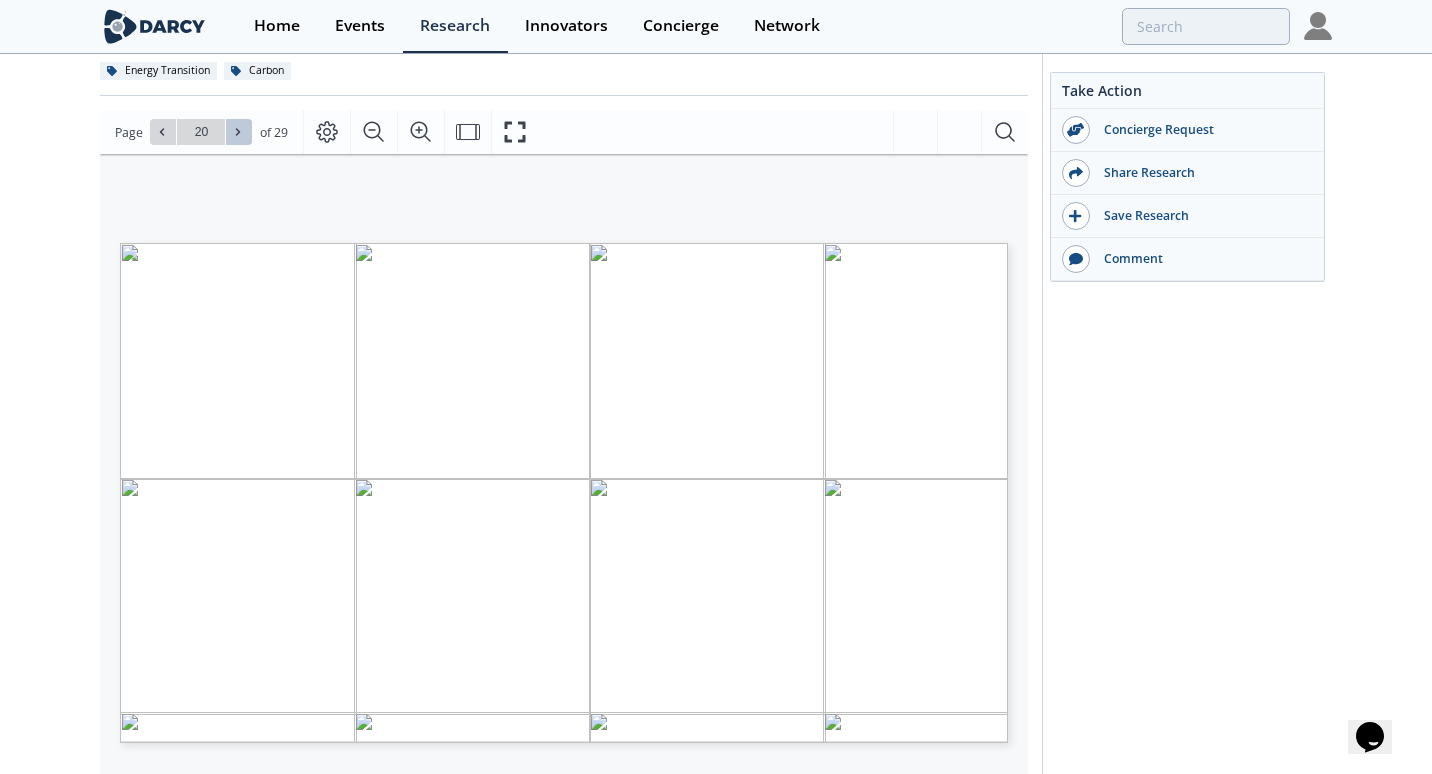 click at bounding box center (239, 132) 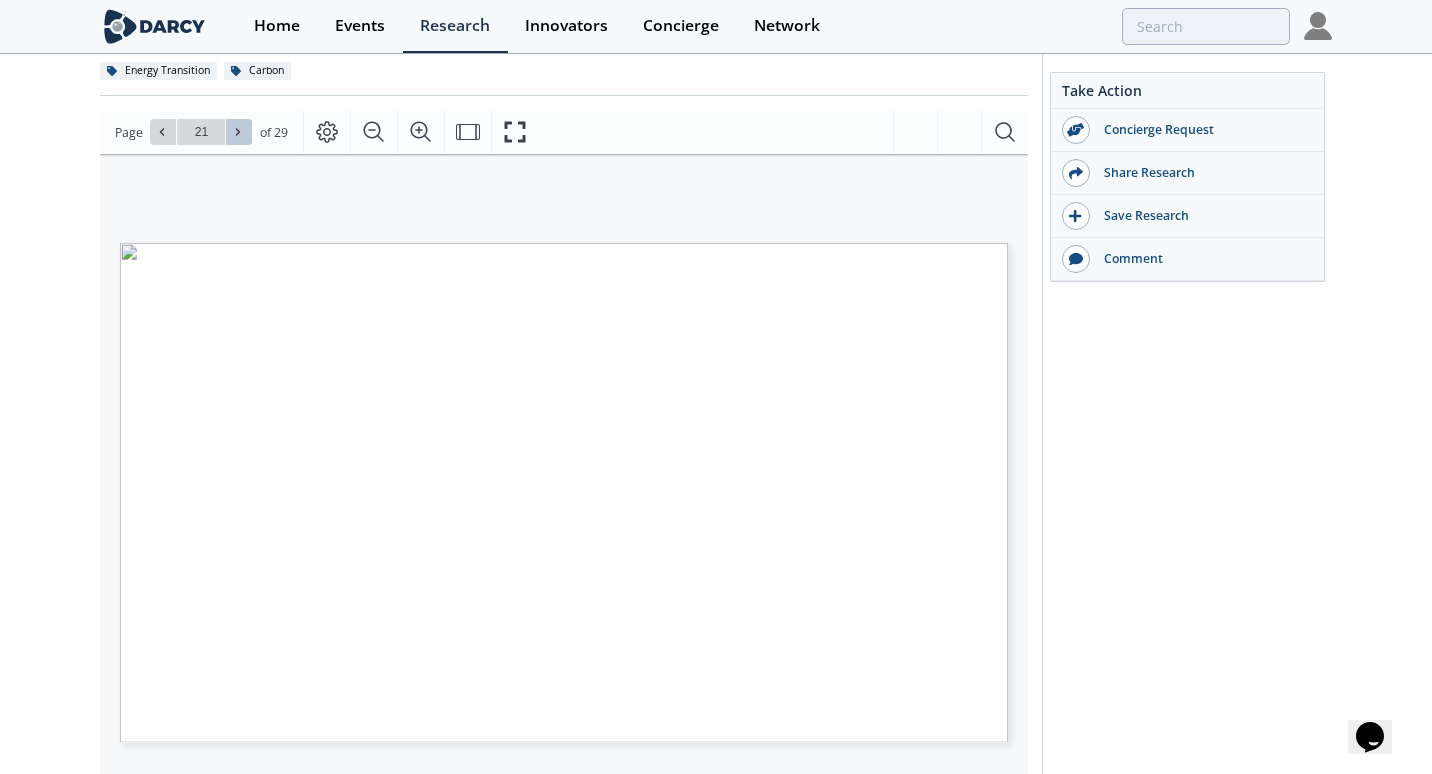 click at bounding box center (239, 132) 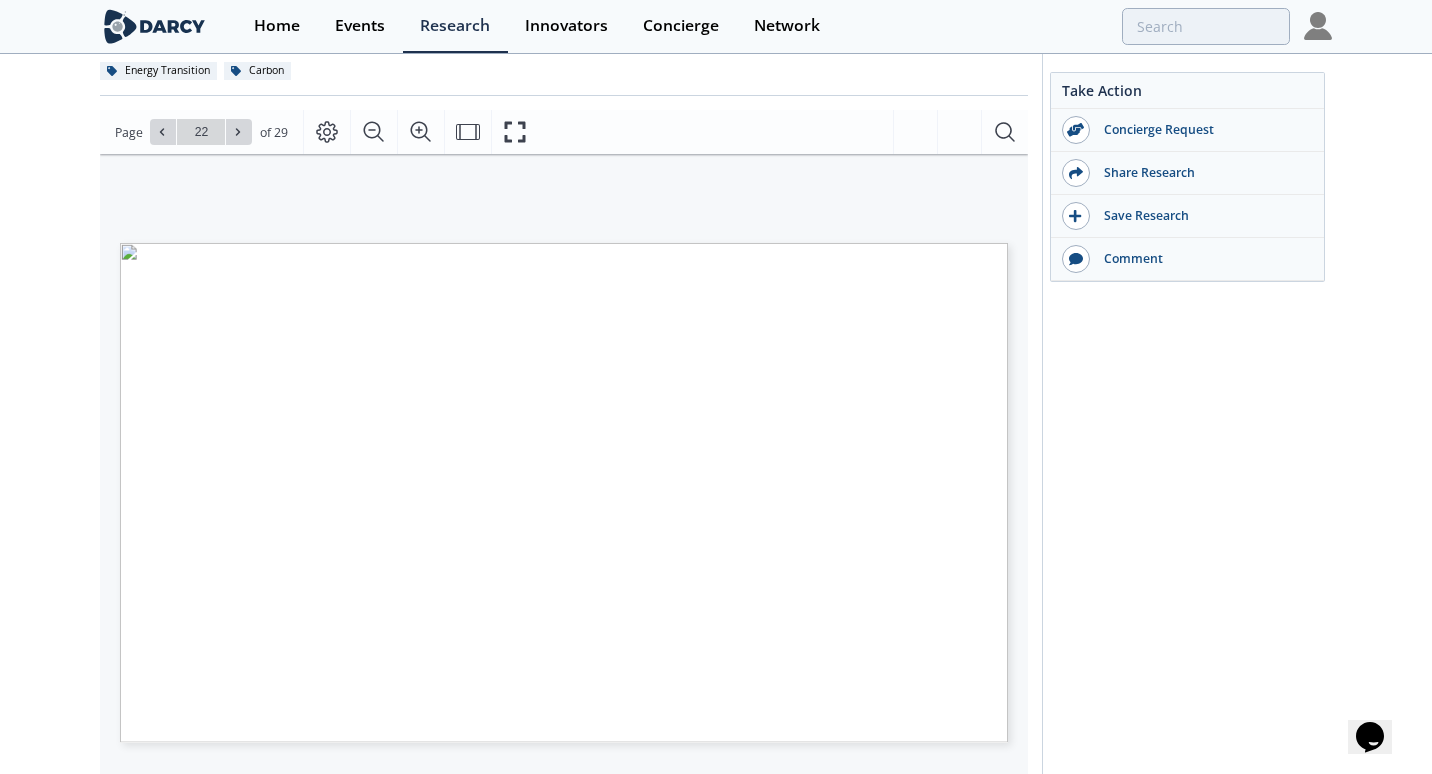 click at bounding box center [239, 132] 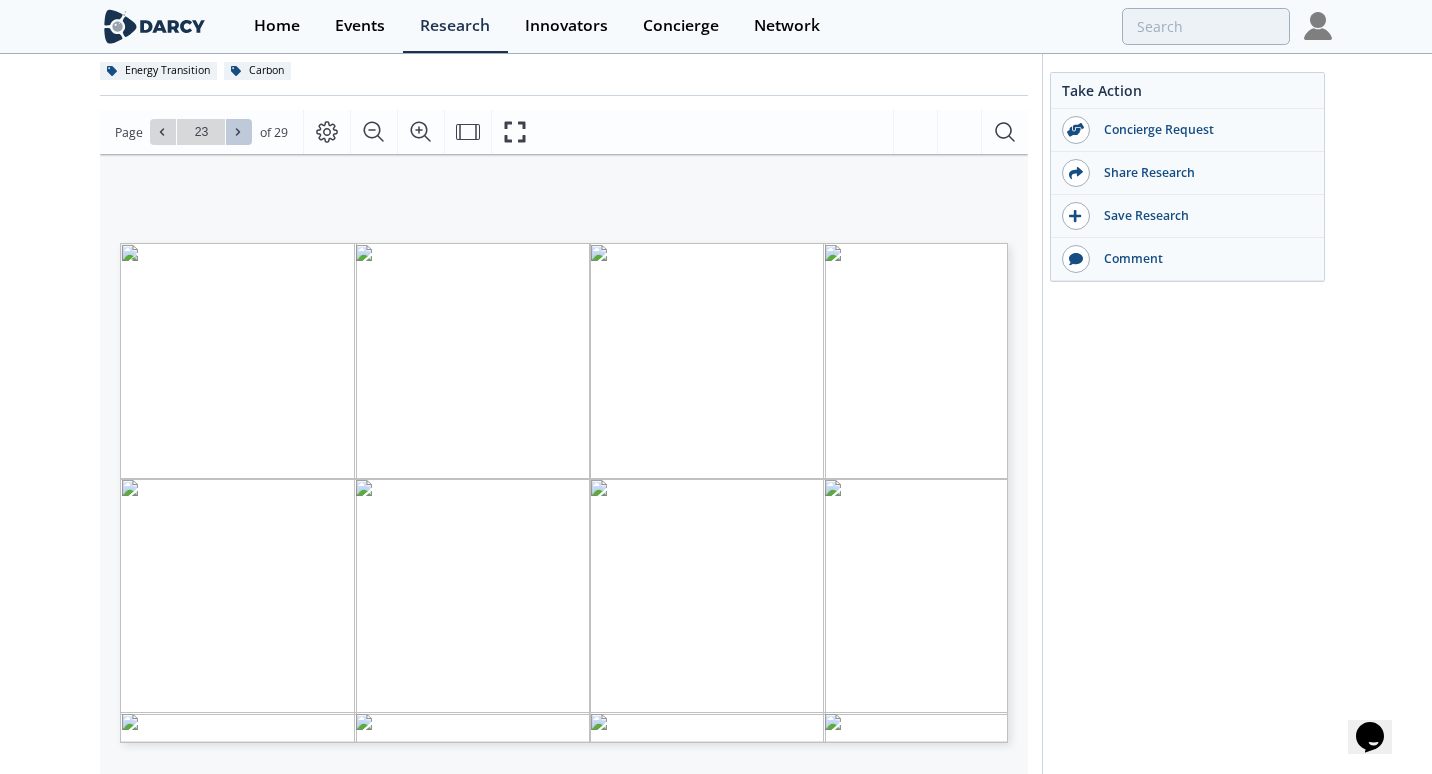 click at bounding box center (239, 132) 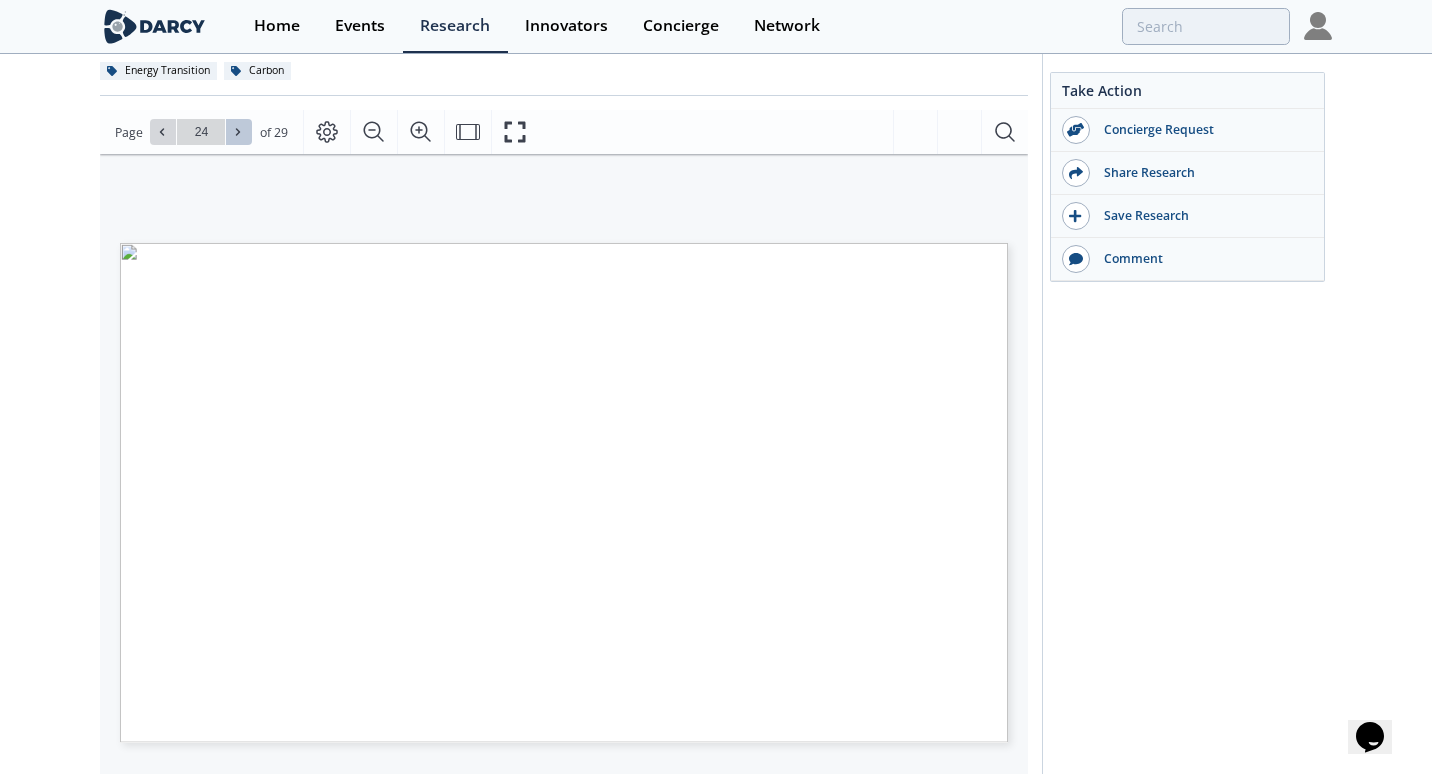 click at bounding box center (239, 132) 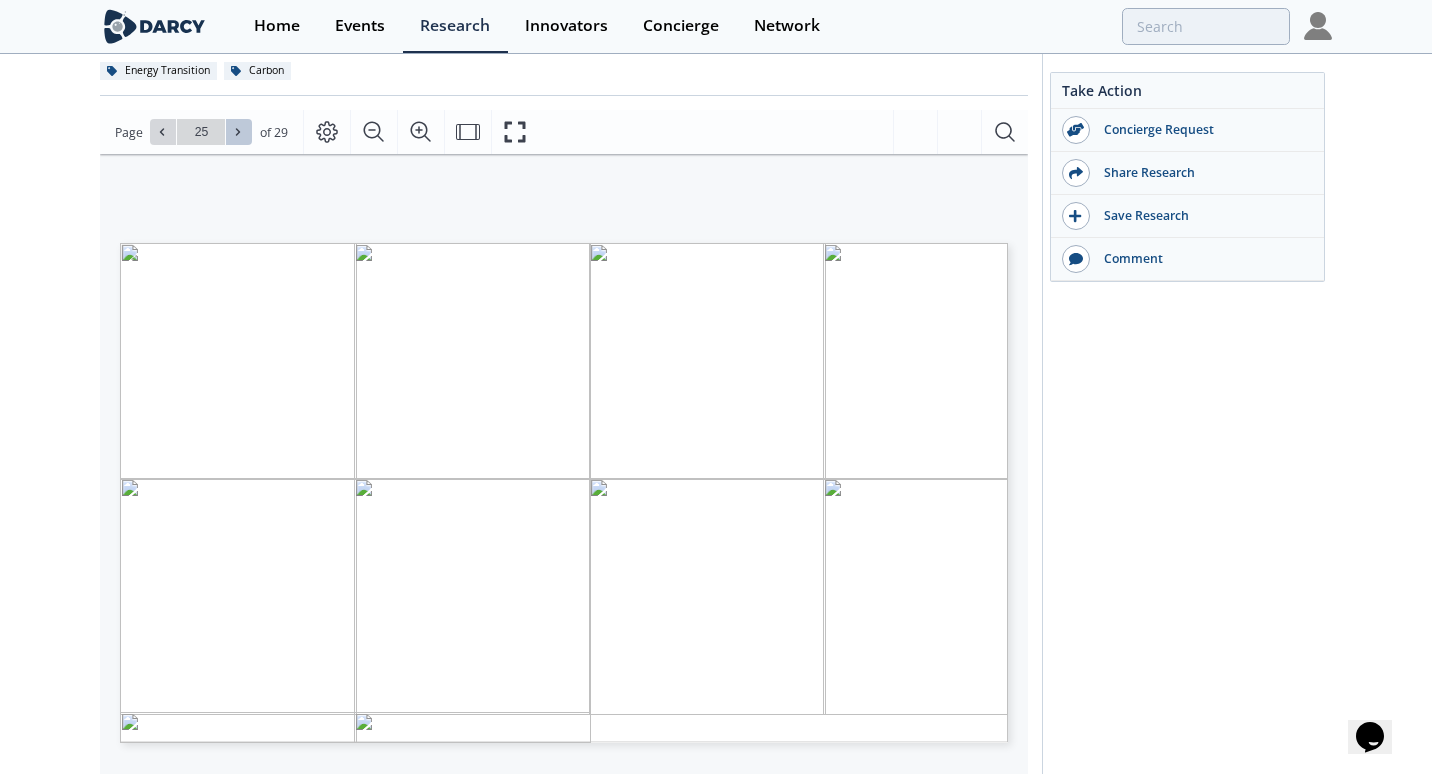 click at bounding box center (239, 132) 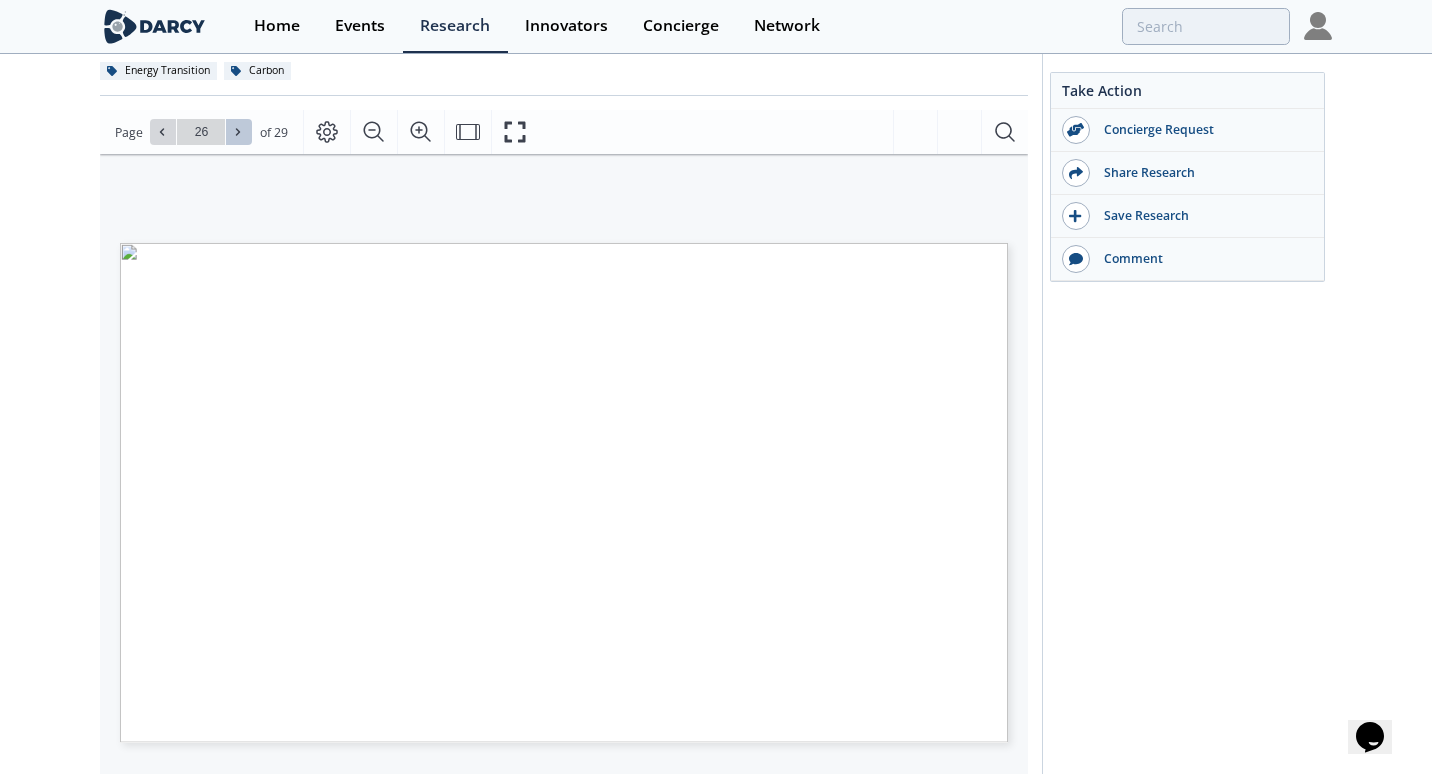click at bounding box center (239, 132) 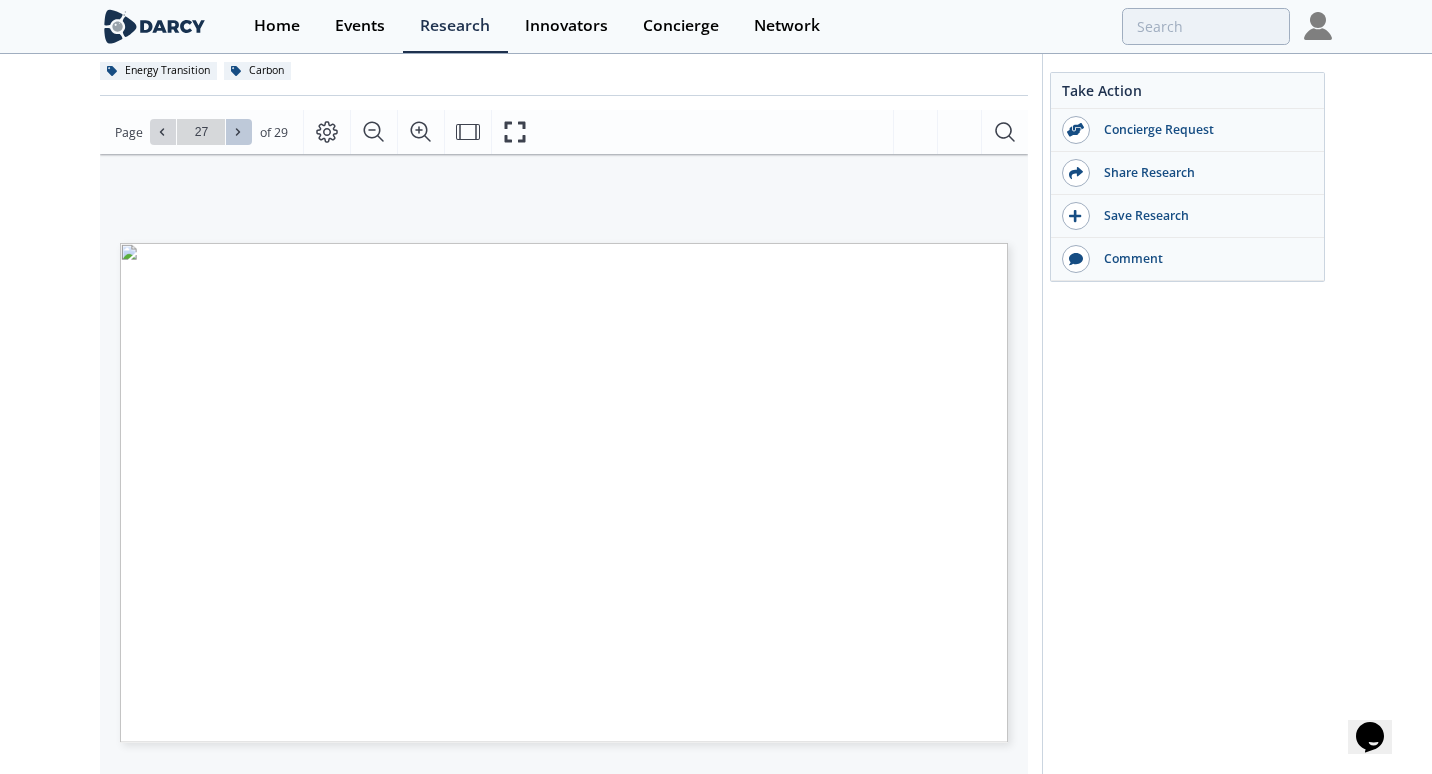 click at bounding box center (239, 132) 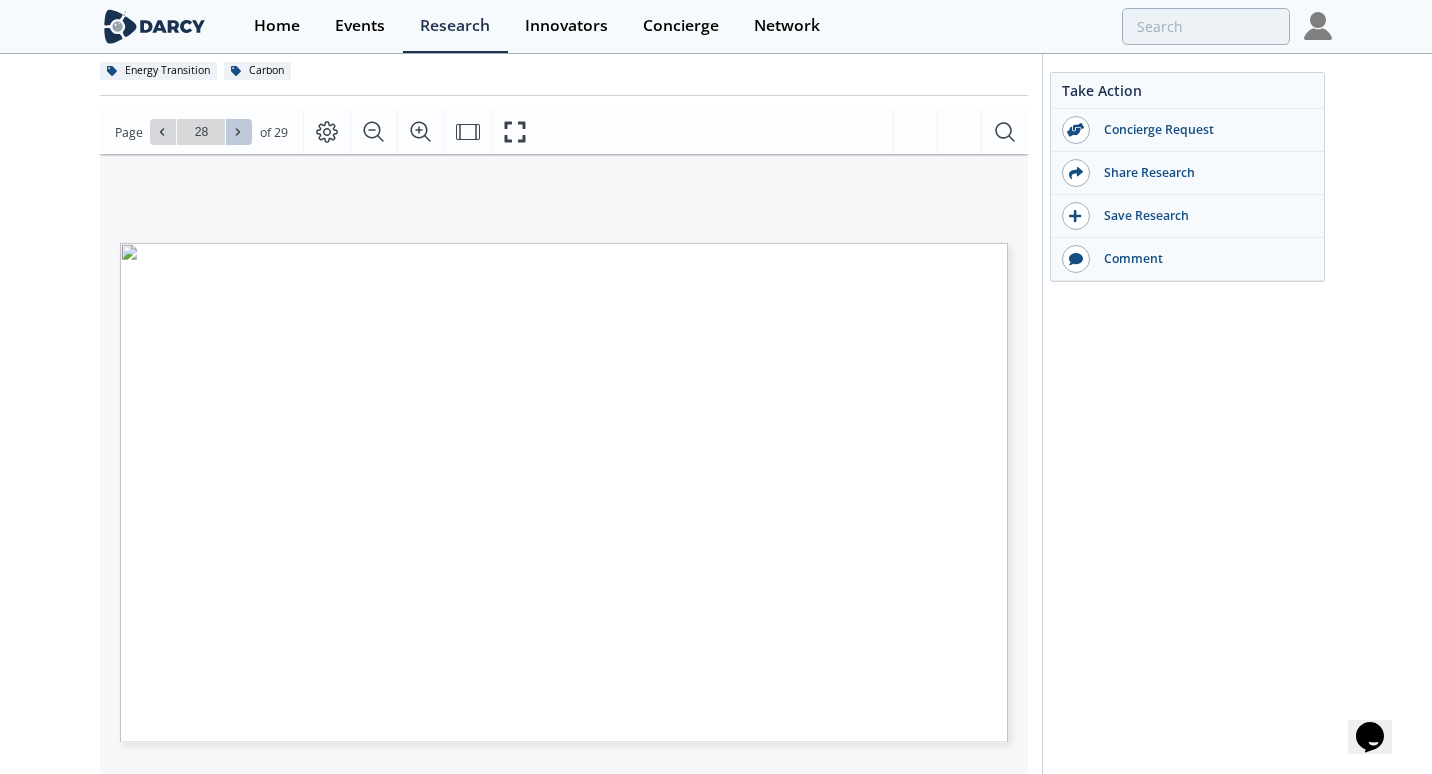 click at bounding box center [239, 132] 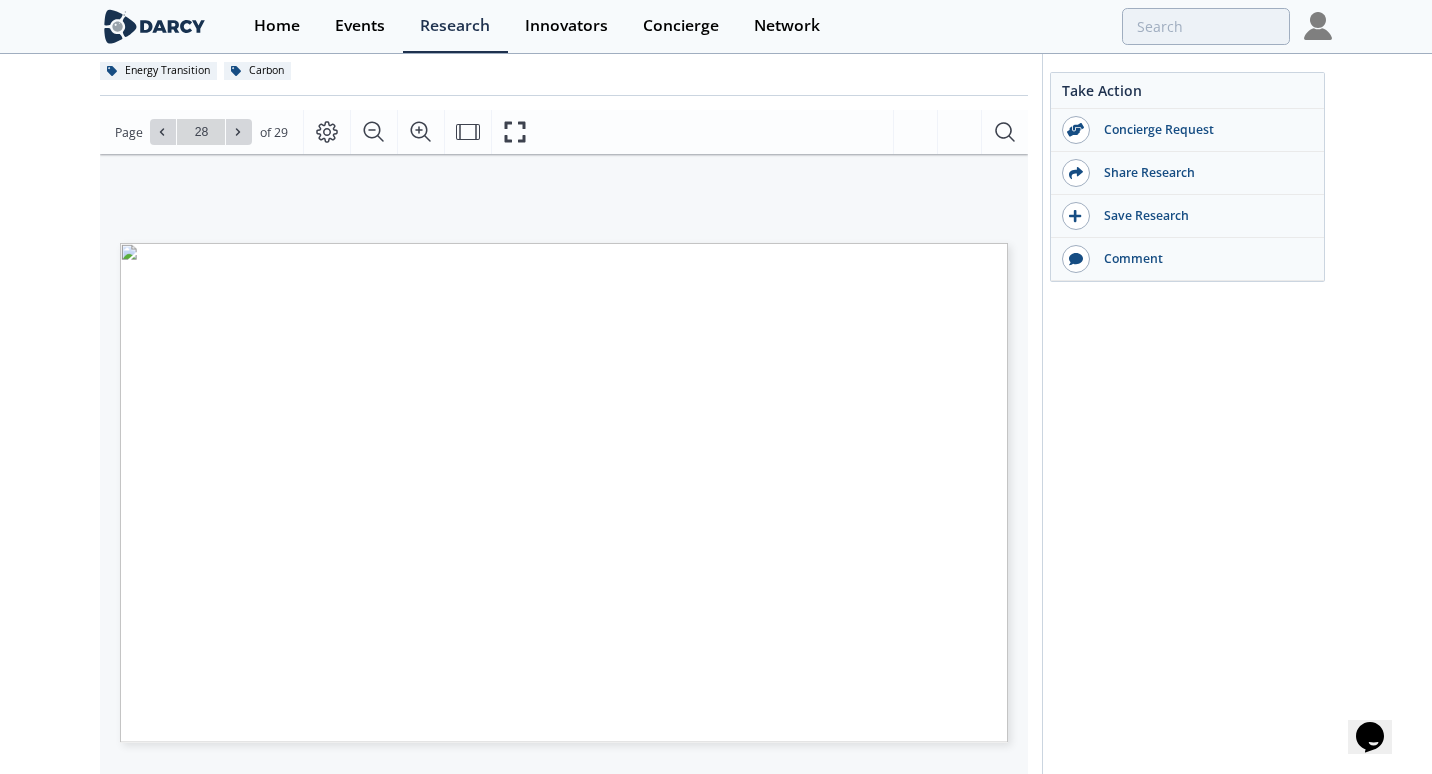 type on "29" 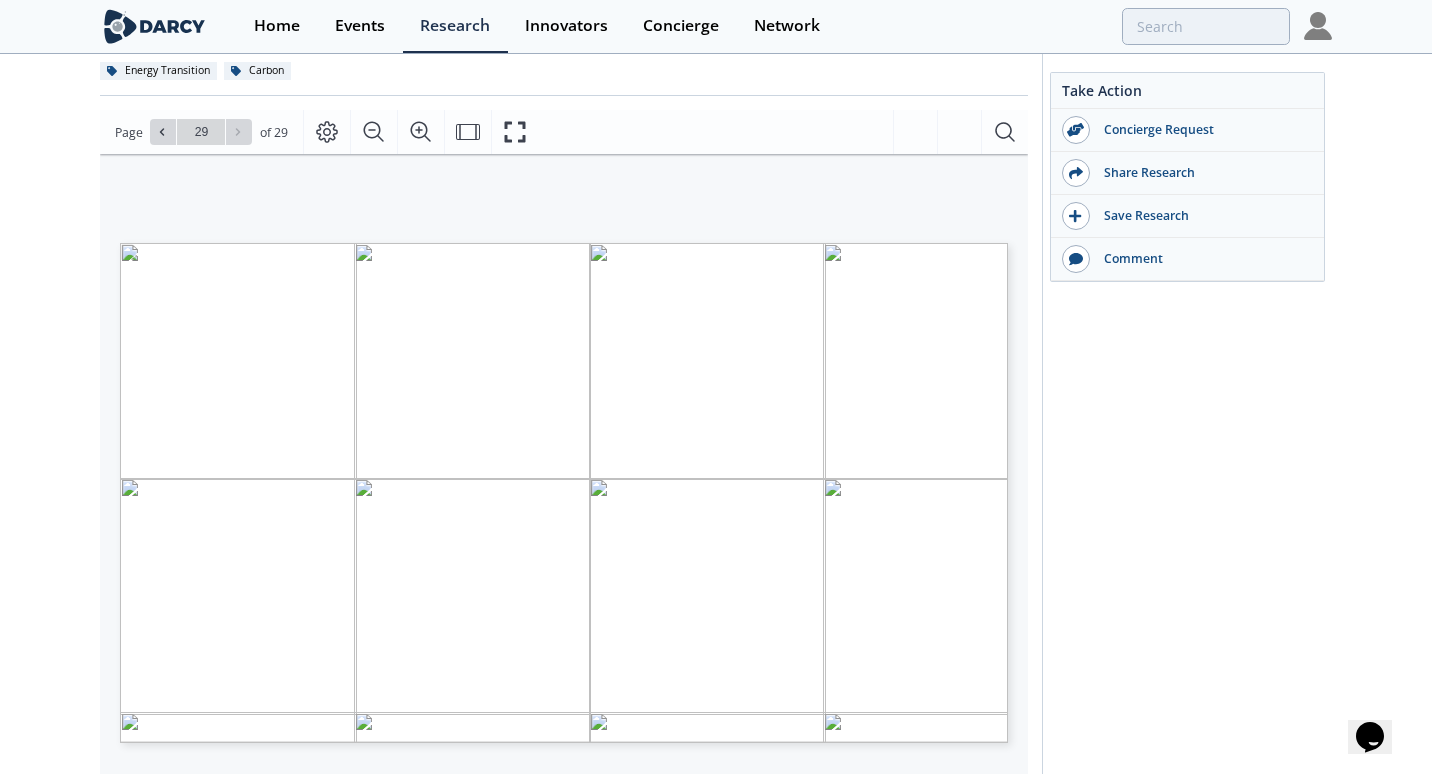 click on "Go to Page 29" at bounding box center (201, 132) 